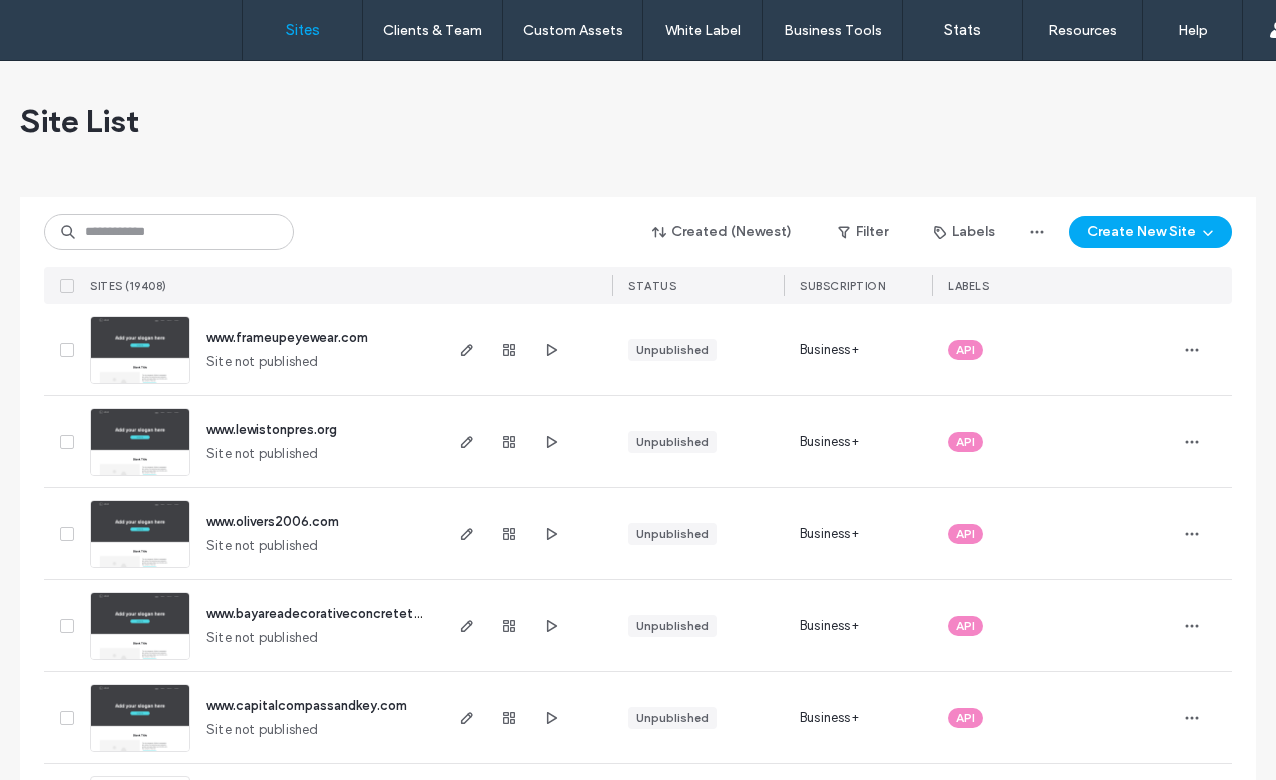scroll, scrollTop: 0, scrollLeft: 0, axis: both 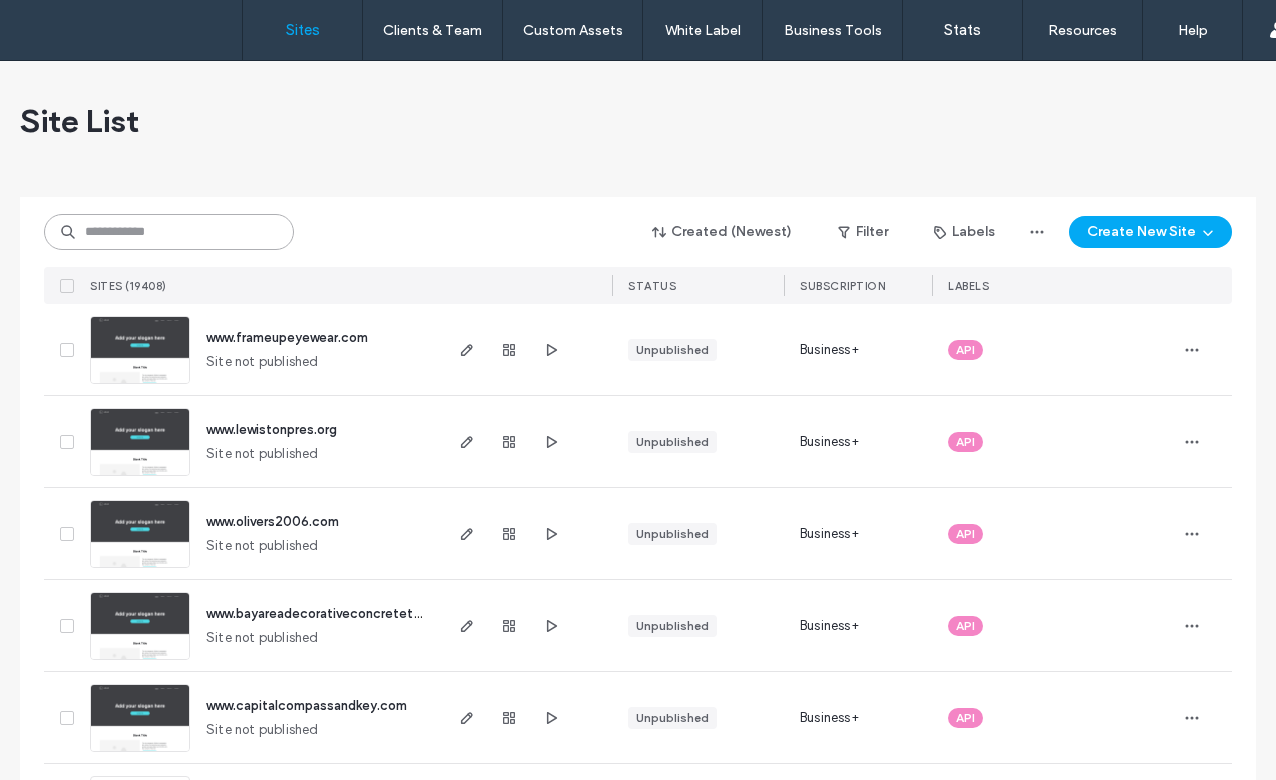 click at bounding box center [169, 232] 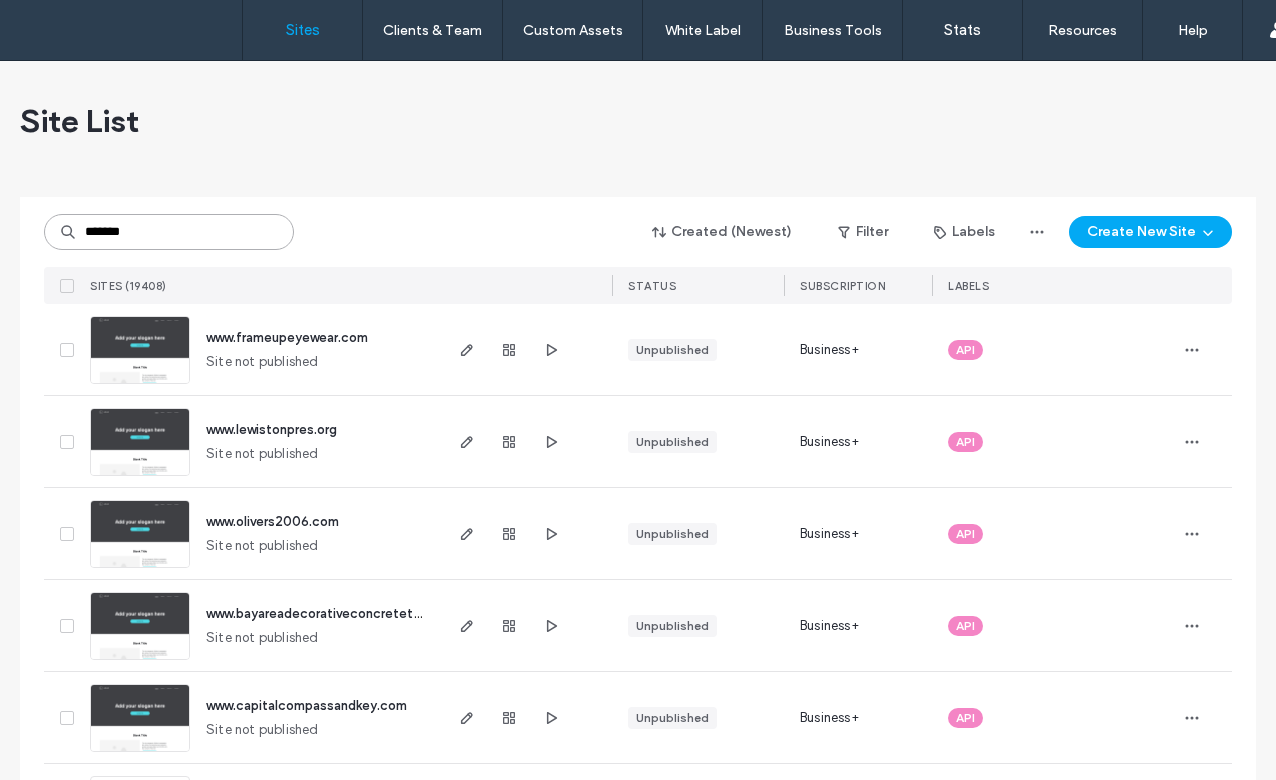 type on "*******" 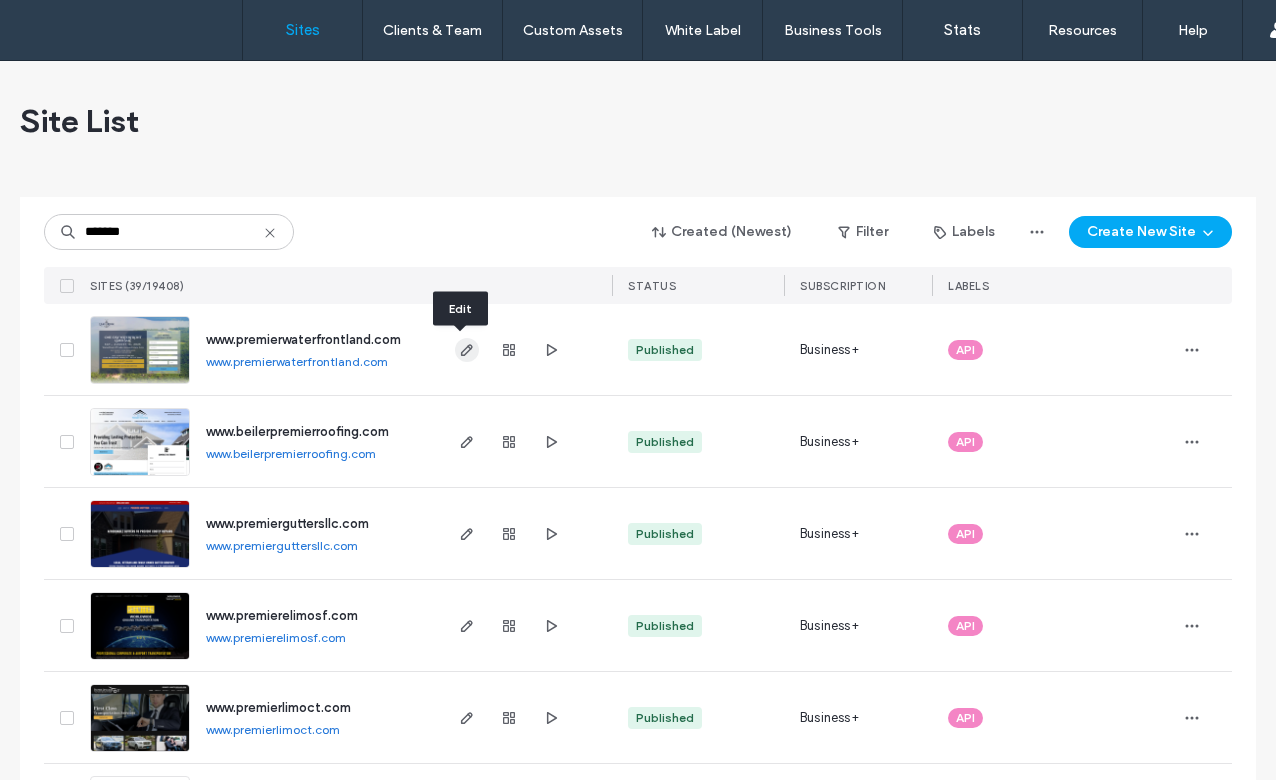 click 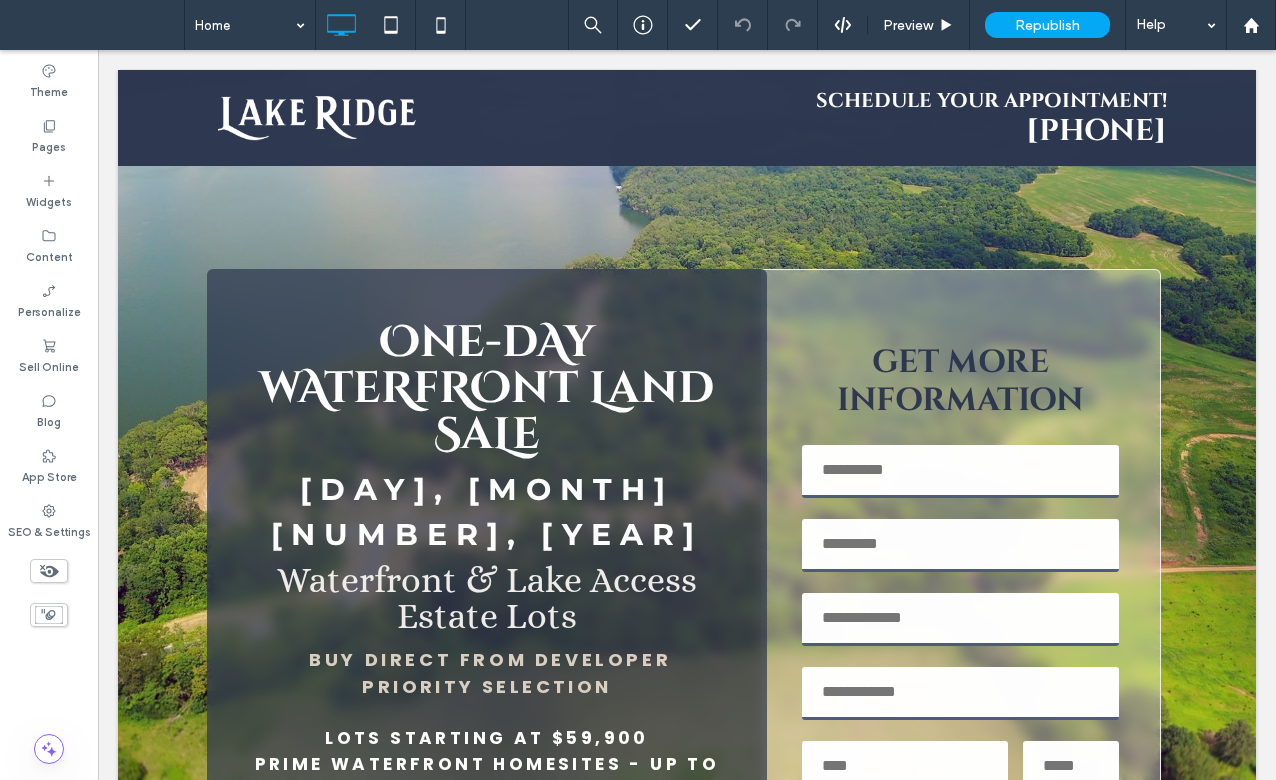 scroll, scrollTop: 1744, scrollLeft: 0, axis: vertical 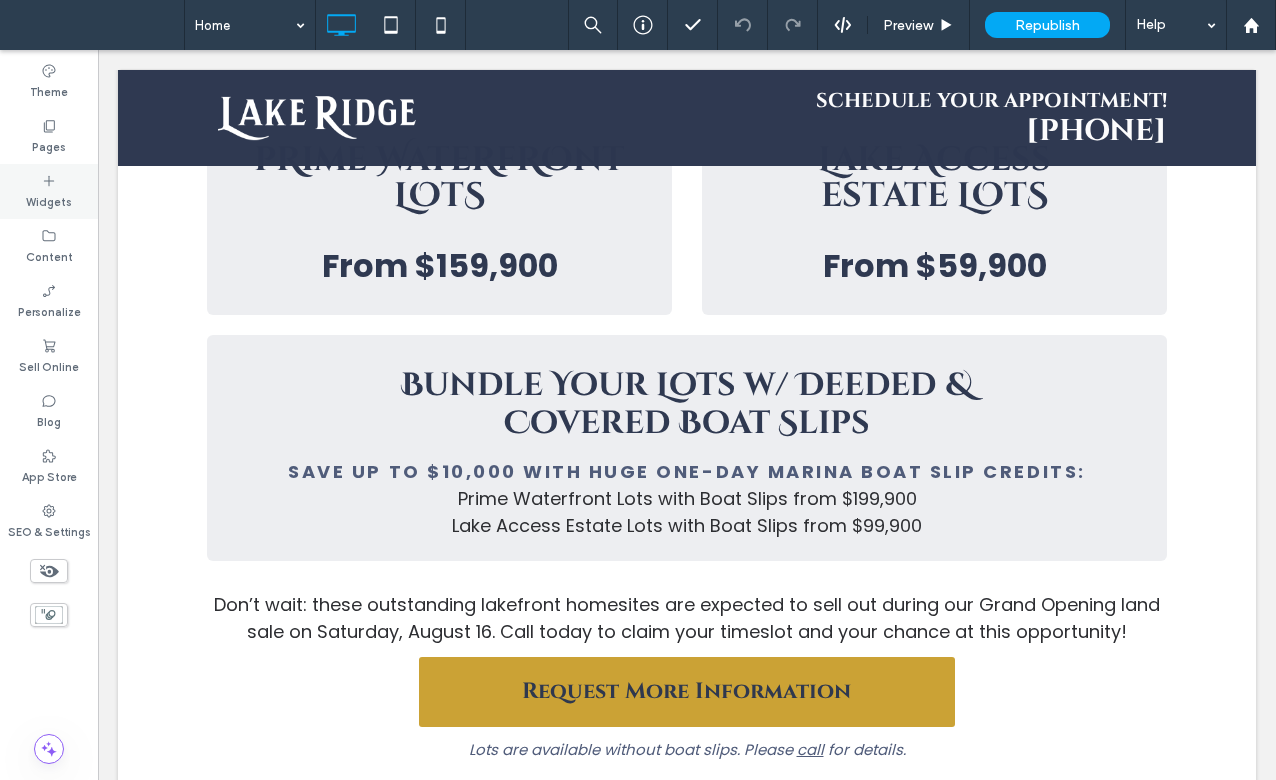 click on "Widgets" at bounding box center [49, 200] 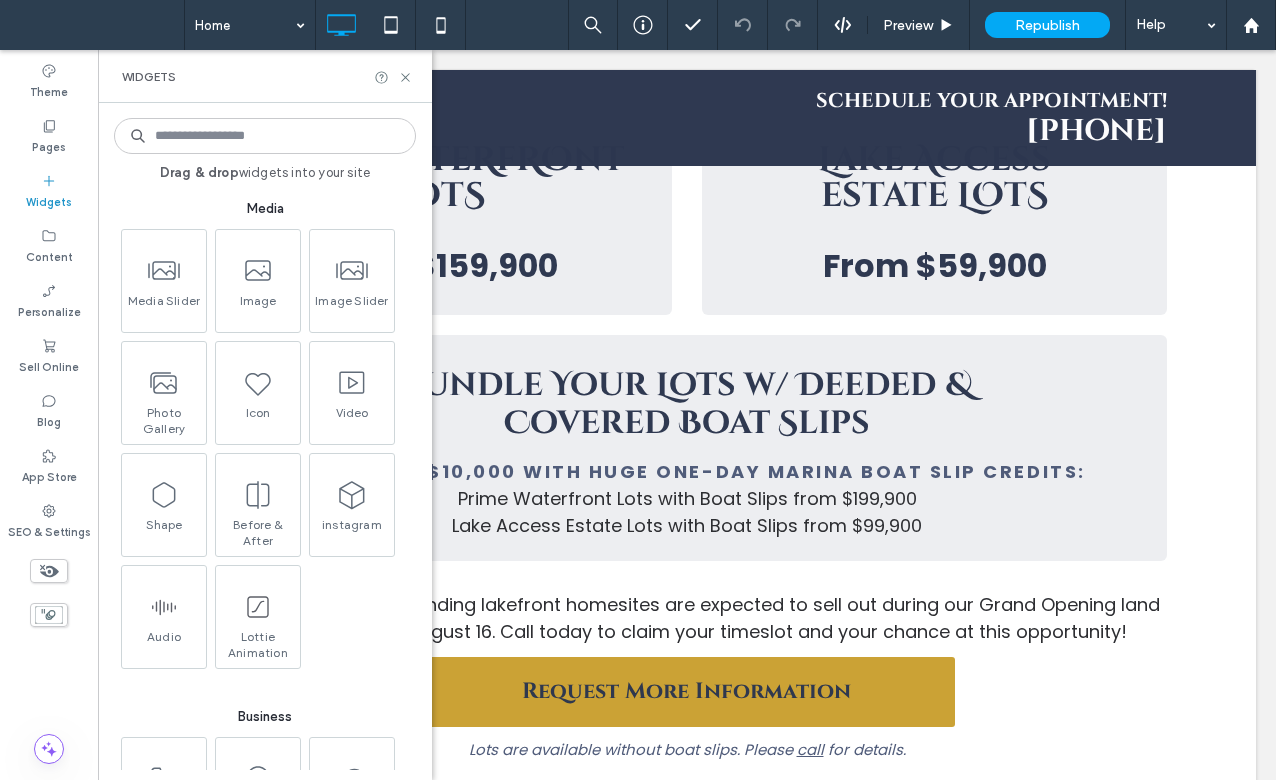 scroll, scrollTop: 1927, scrollLeft: 0, axis: vertical 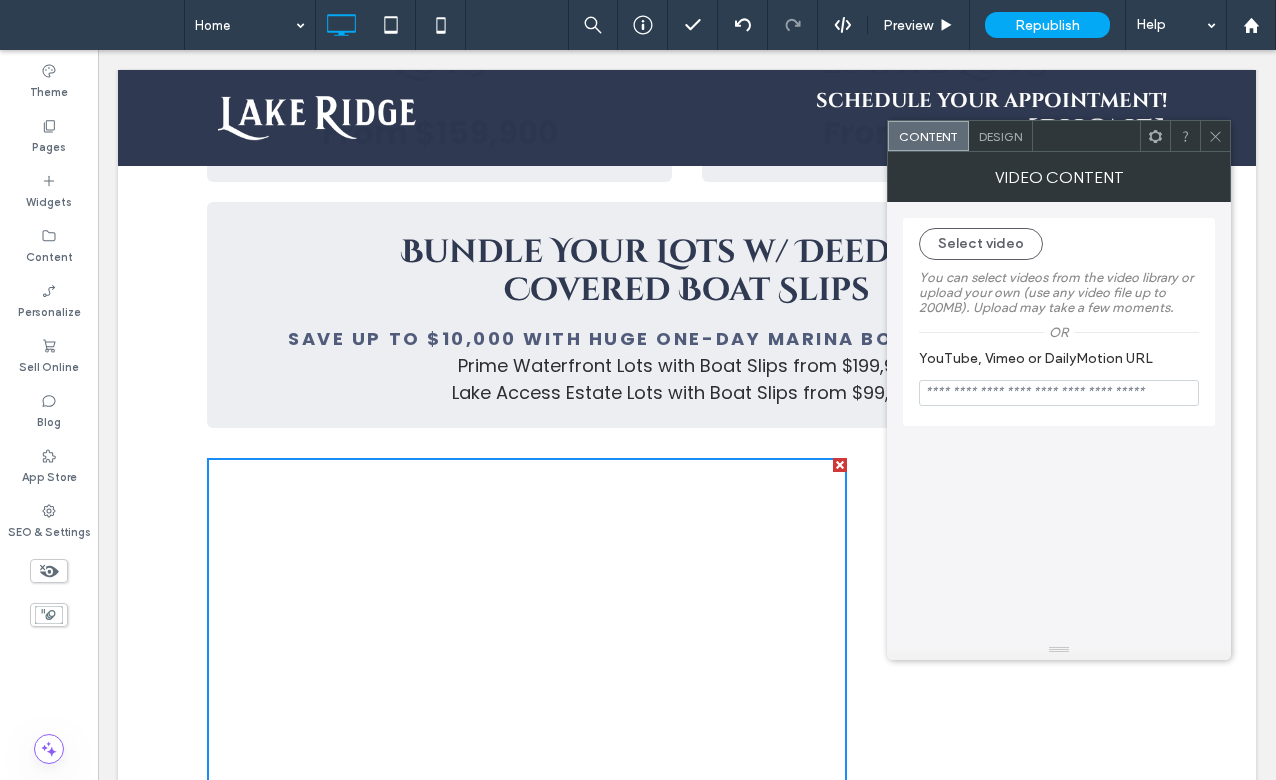 click on "Design" at bounding box center (1000, 136) 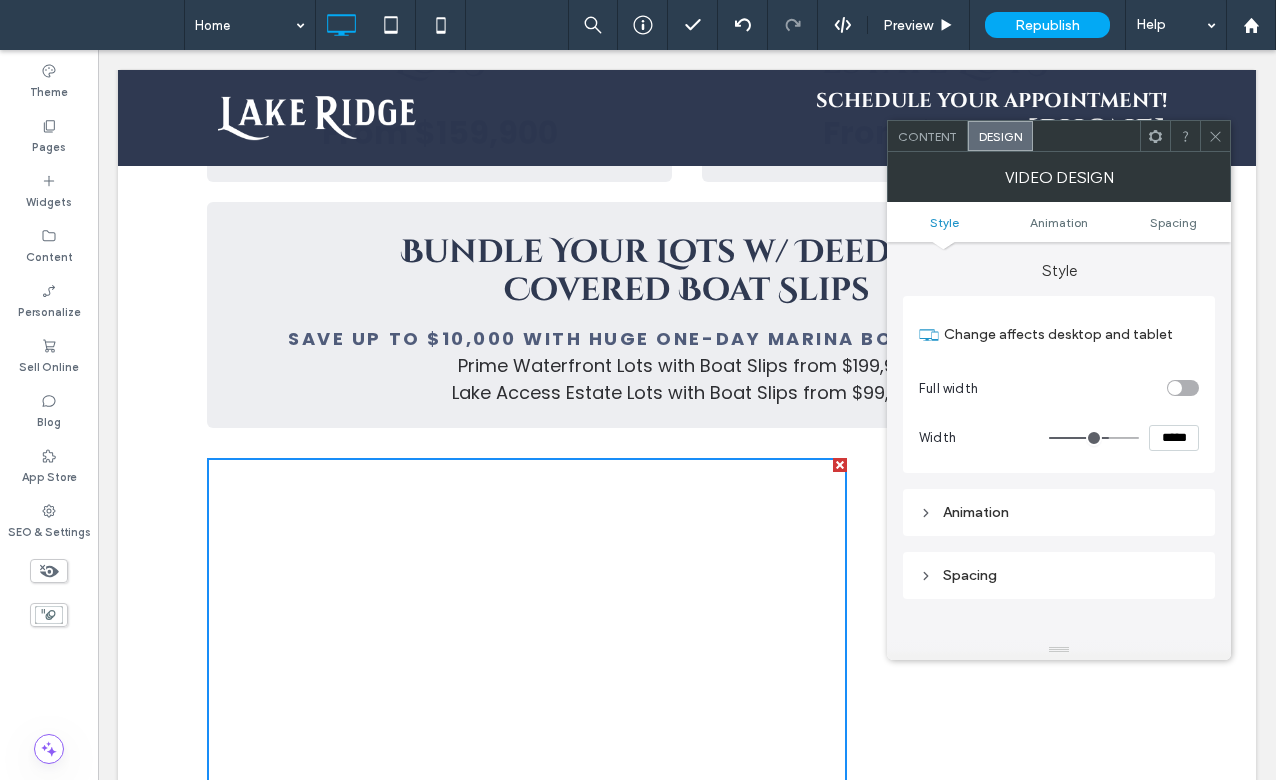 click at bounding box center (1183, 388) 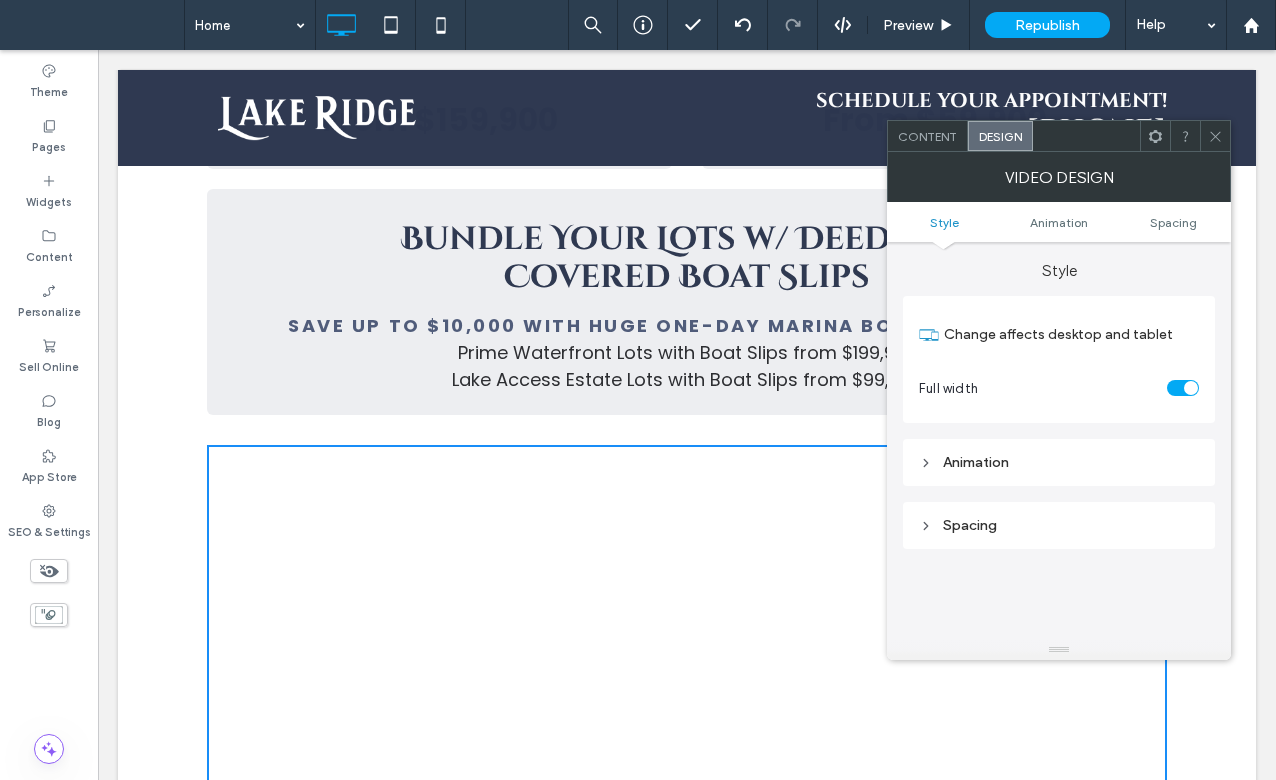 scroll, scrollTop: 1966, scrollLeft: 0, axis: vertical 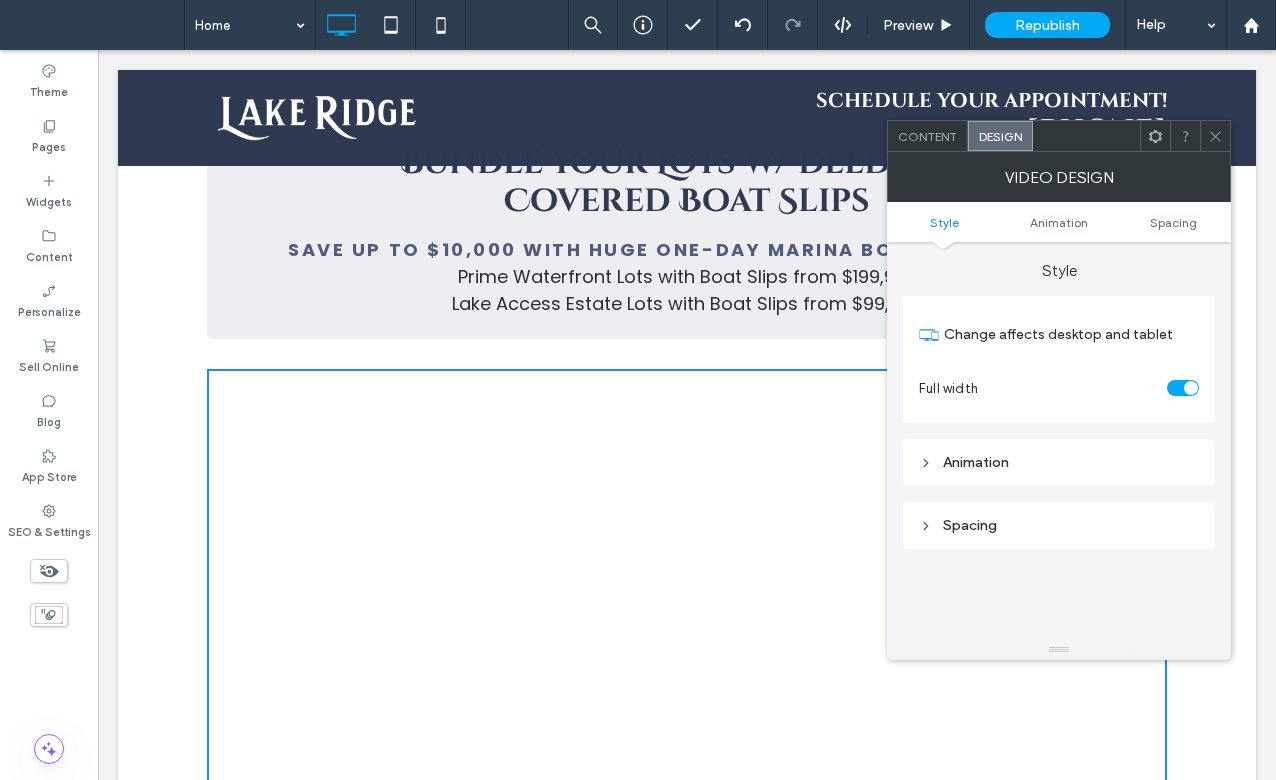 click 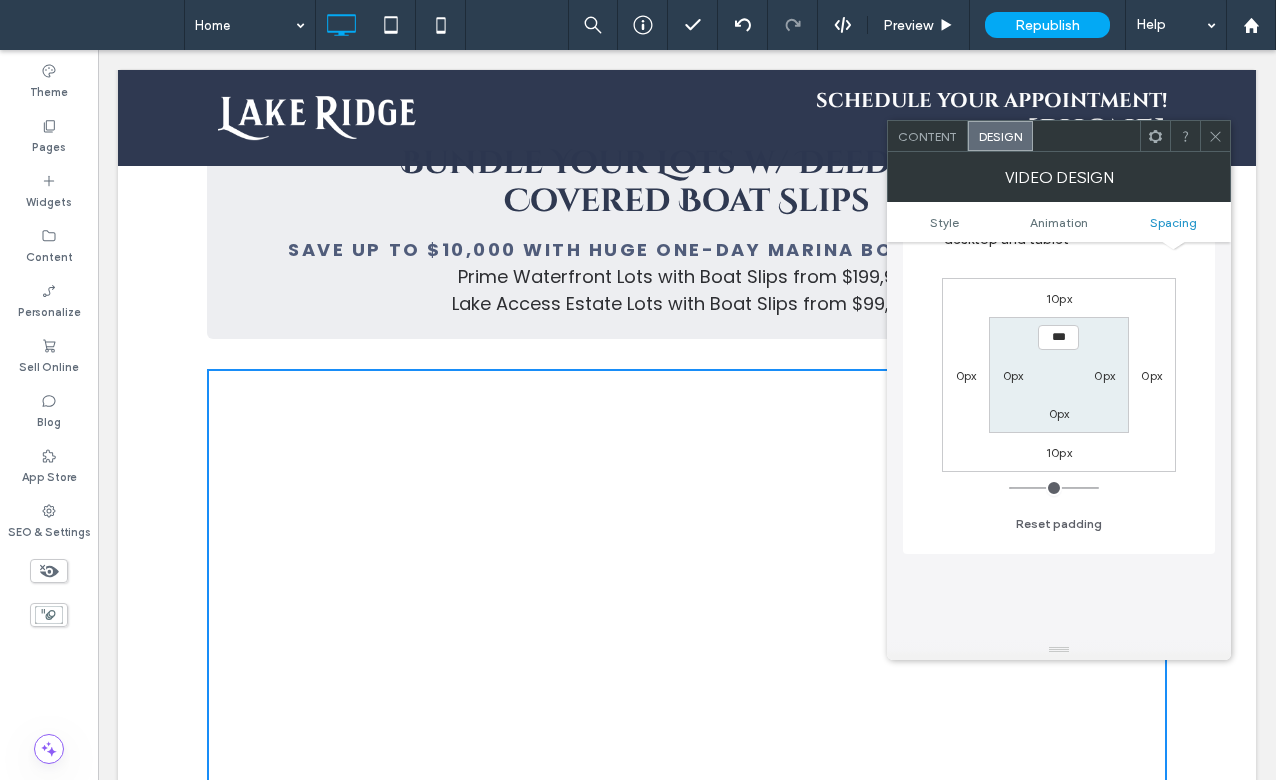 scroll, scrollTop: 340, scrollLeft: 0, axis: vertical 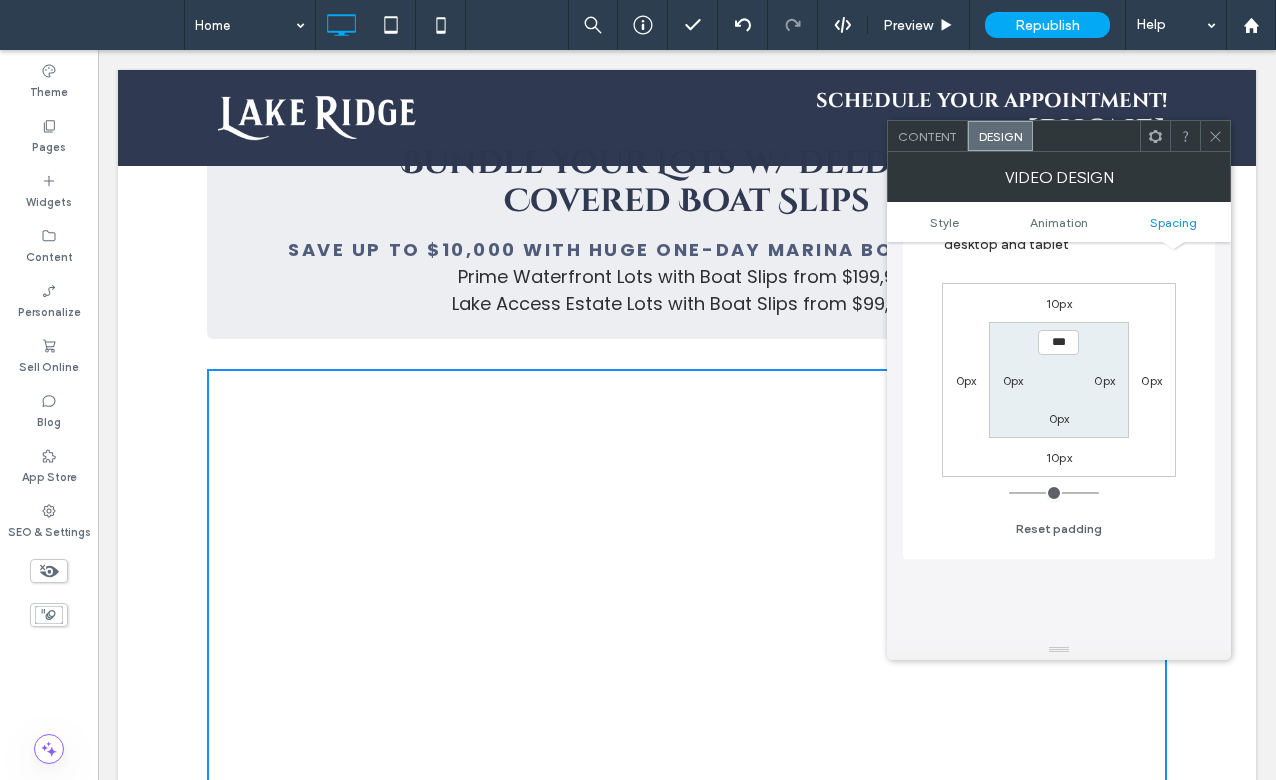 click on "Style Animation Spacing" at bounding box center (1059, 222) 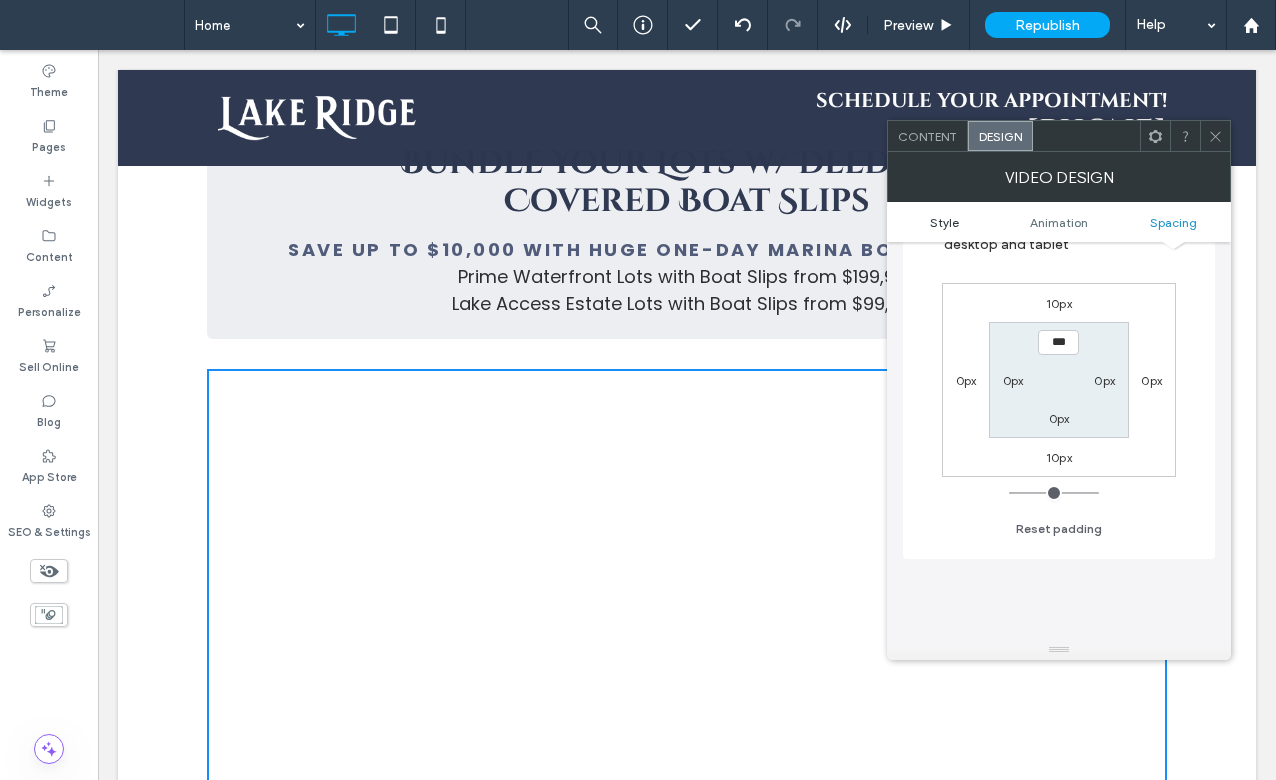 click on "Style" at bounding box center (944, 222) 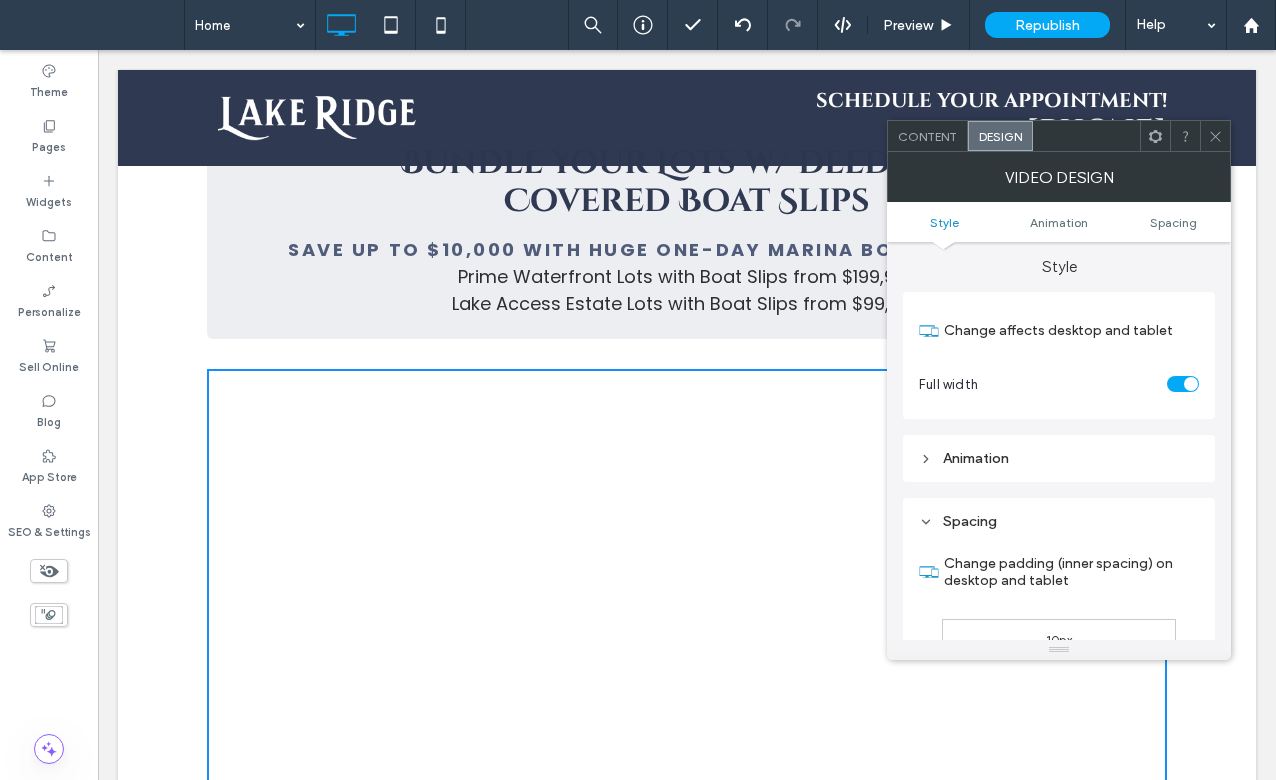 scroll, scrollTop: 0, scrollLeft: 0, axis: both 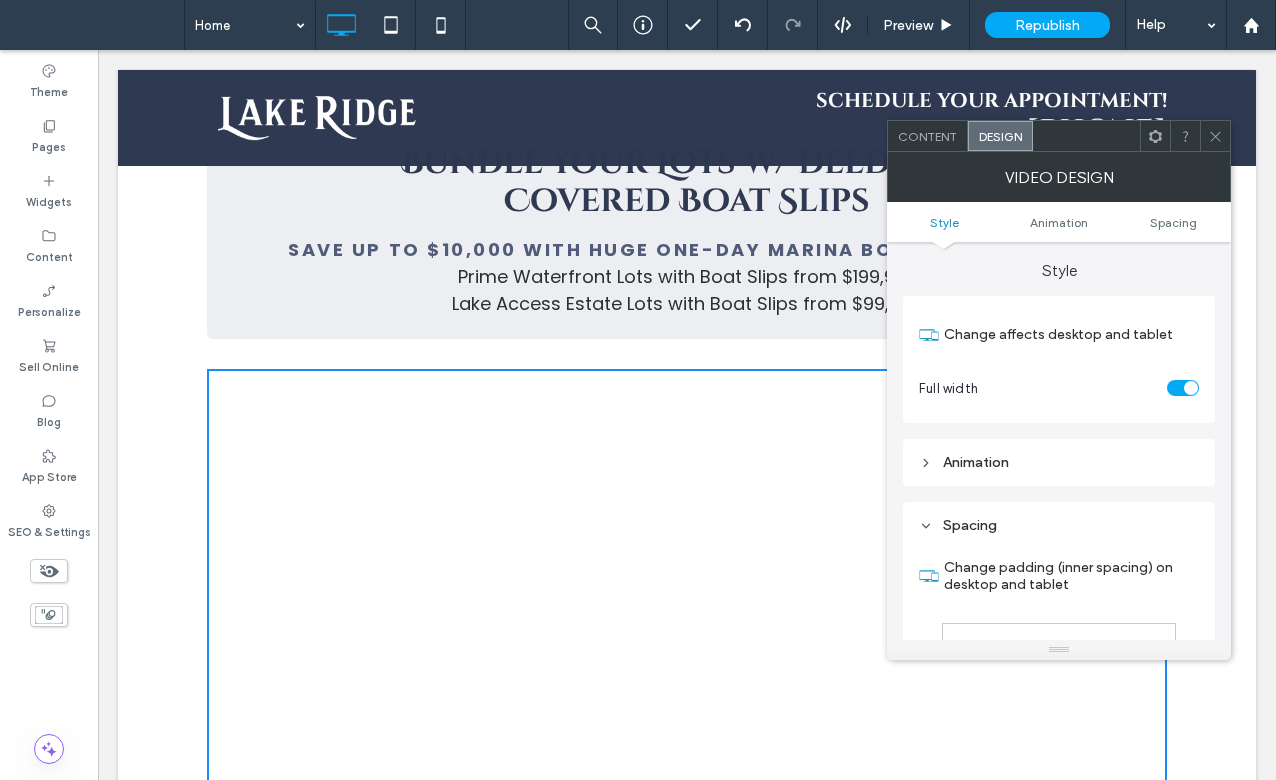click at bounding box center [1183, 388] 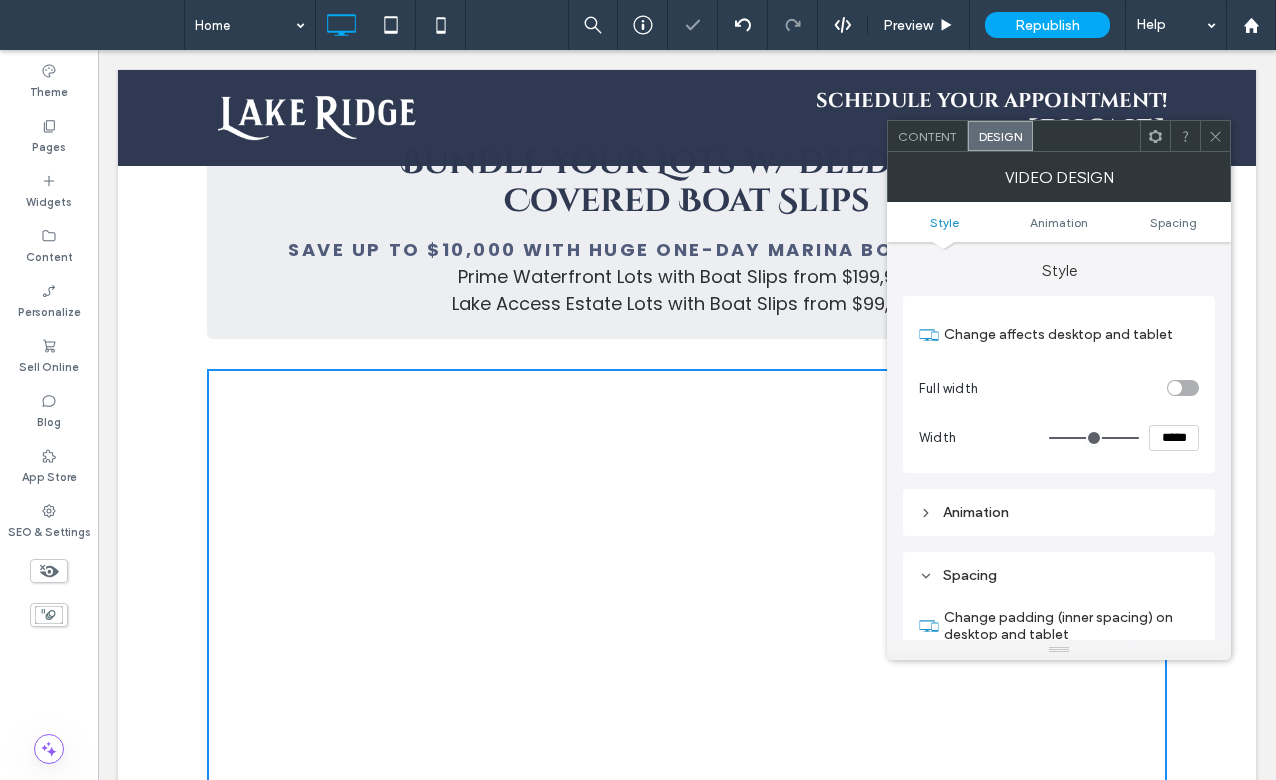 type on "***" 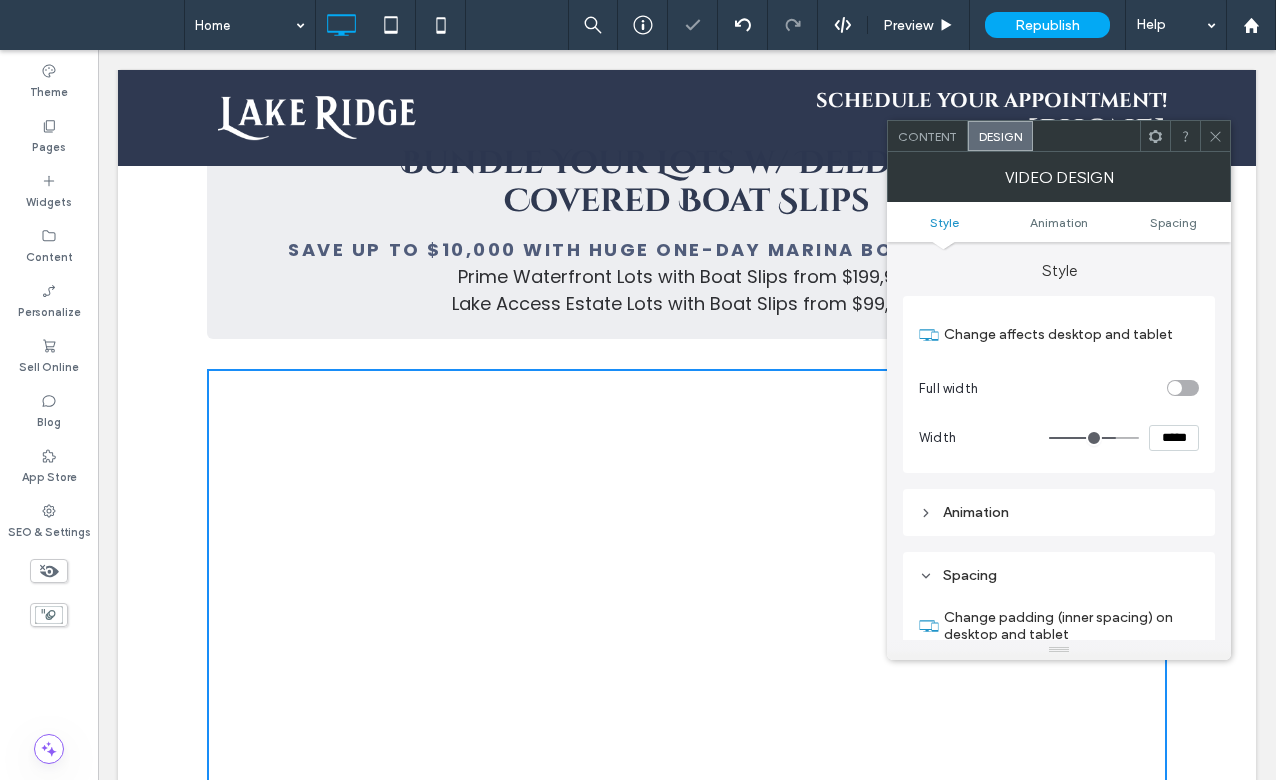 type on "***" 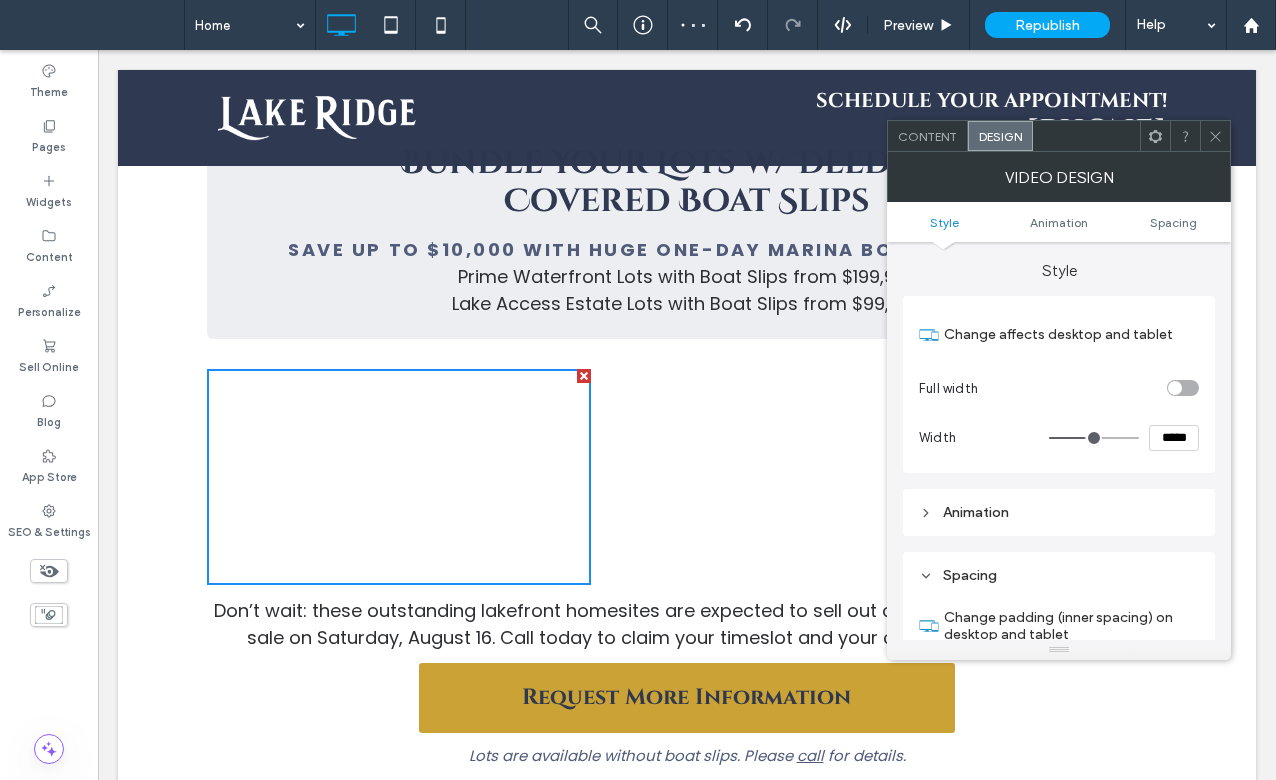 type on "***" 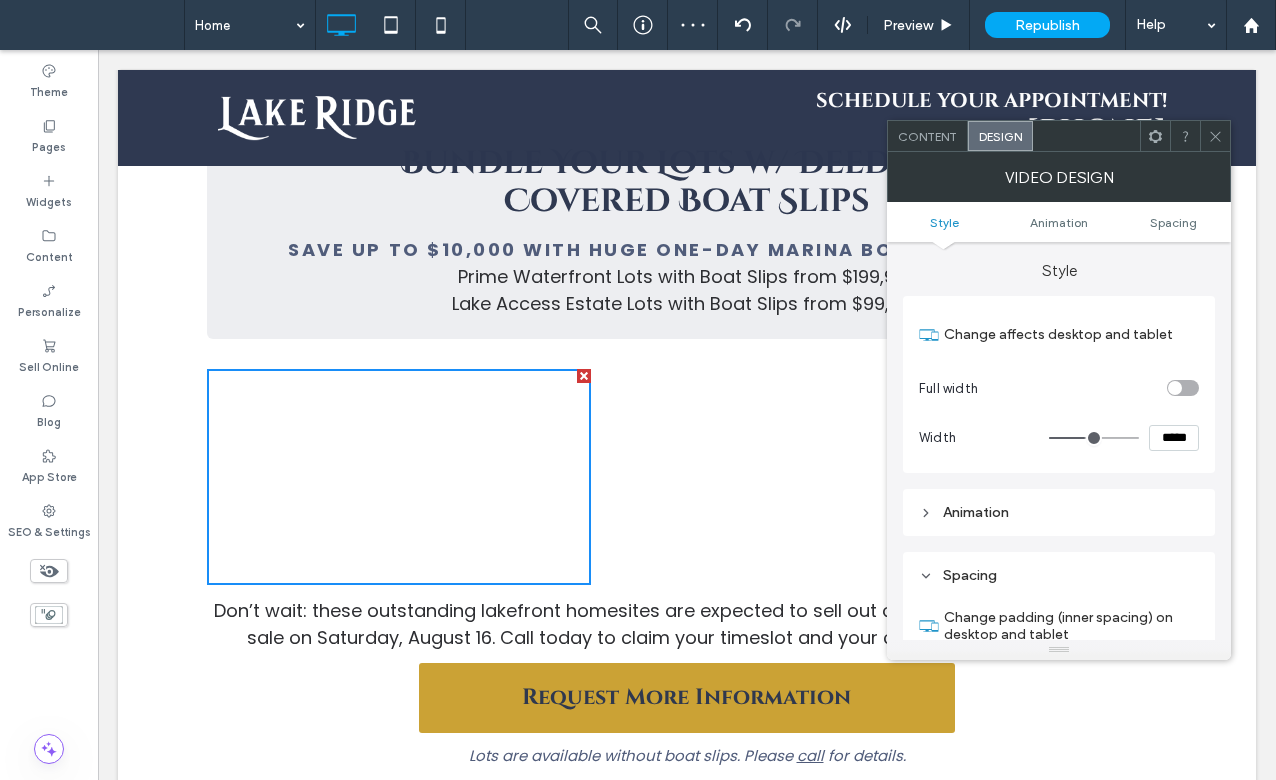type on "*****" 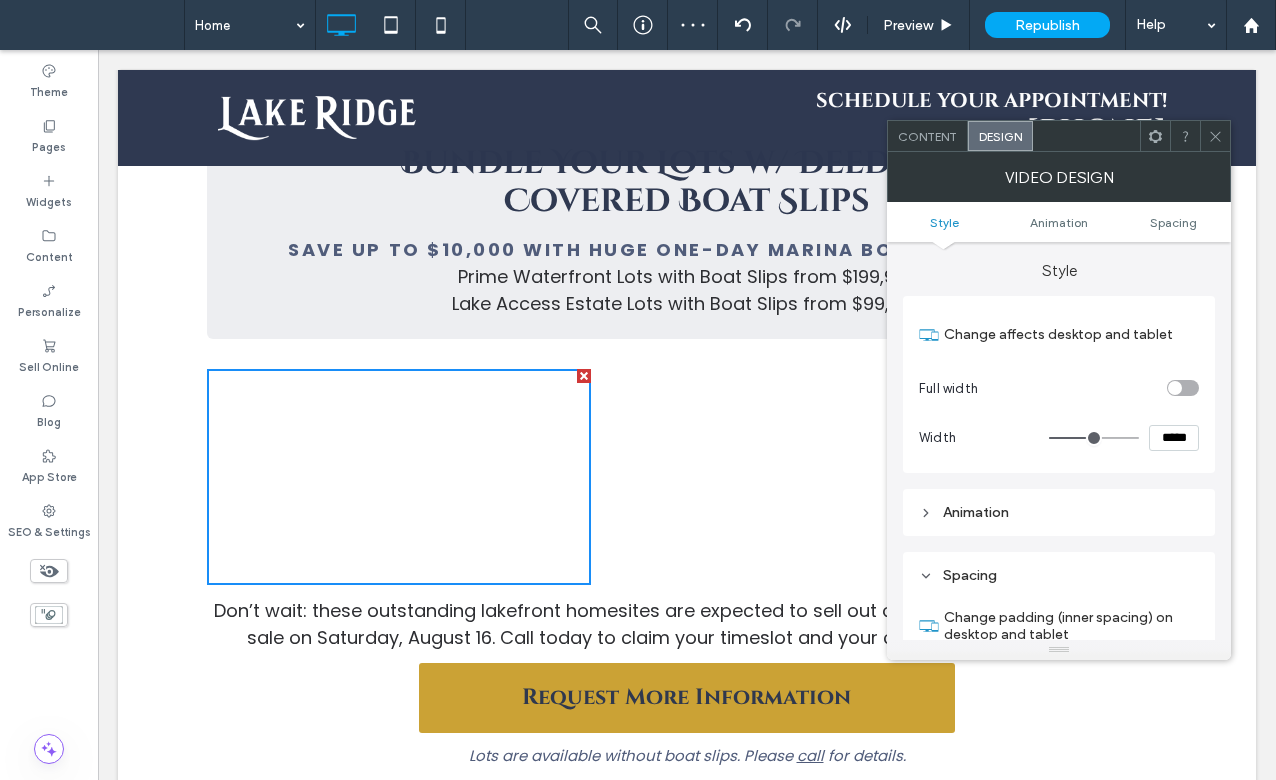 type on "***" 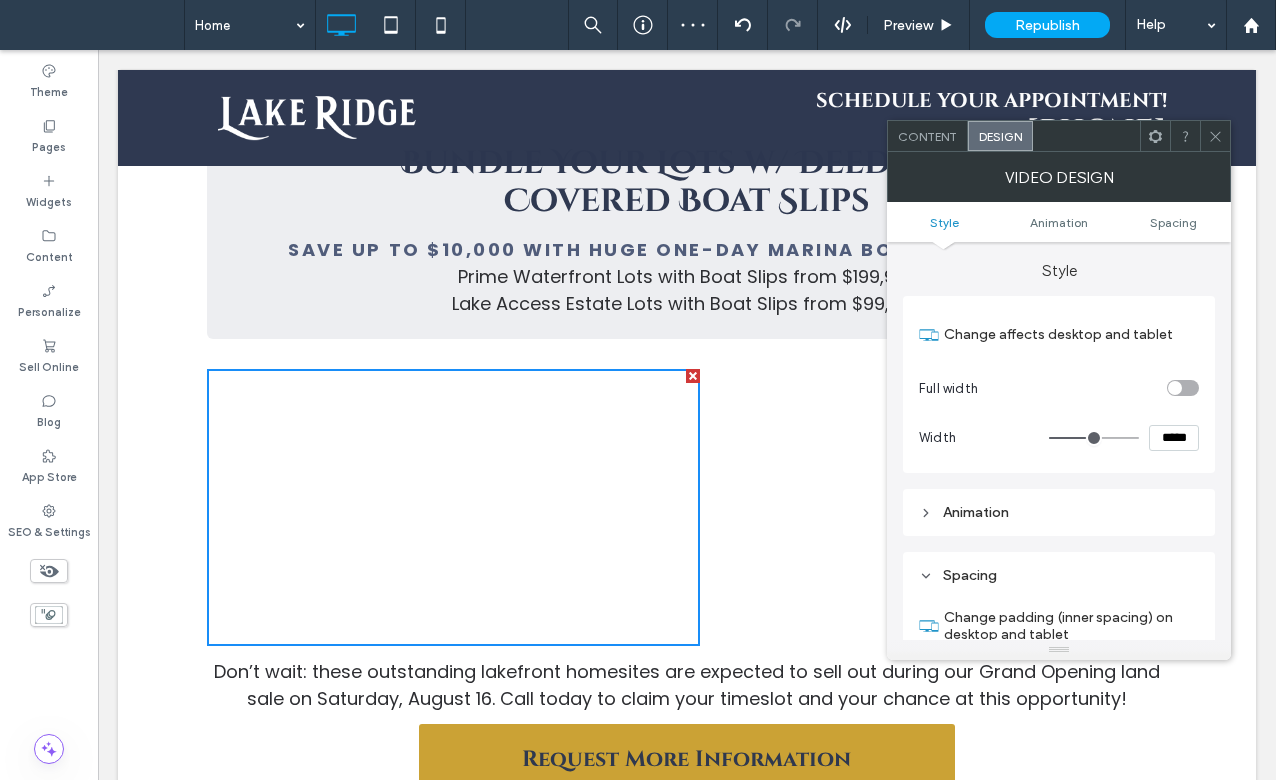 type on "***" 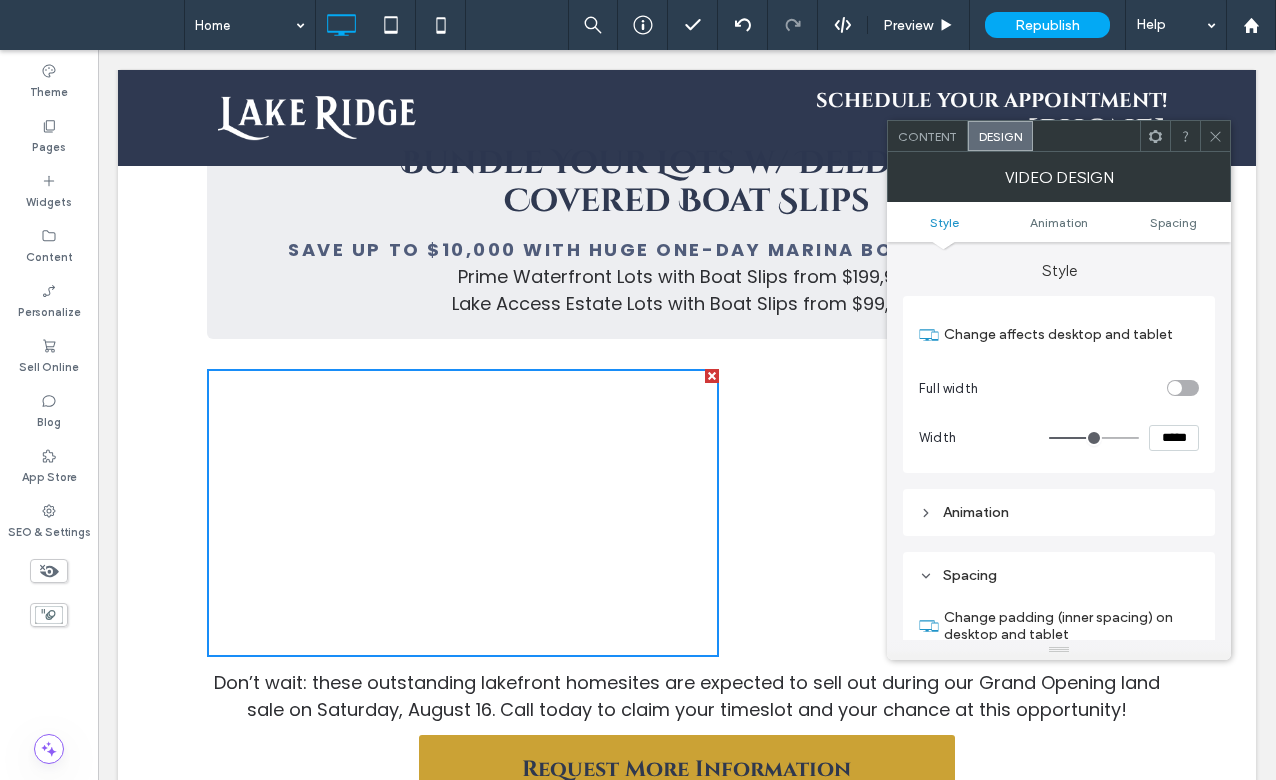drag, startPoint x: 1125, startPoint y: 435, endPoint x: 1096, endPoint y: 434, distance: 29.017237 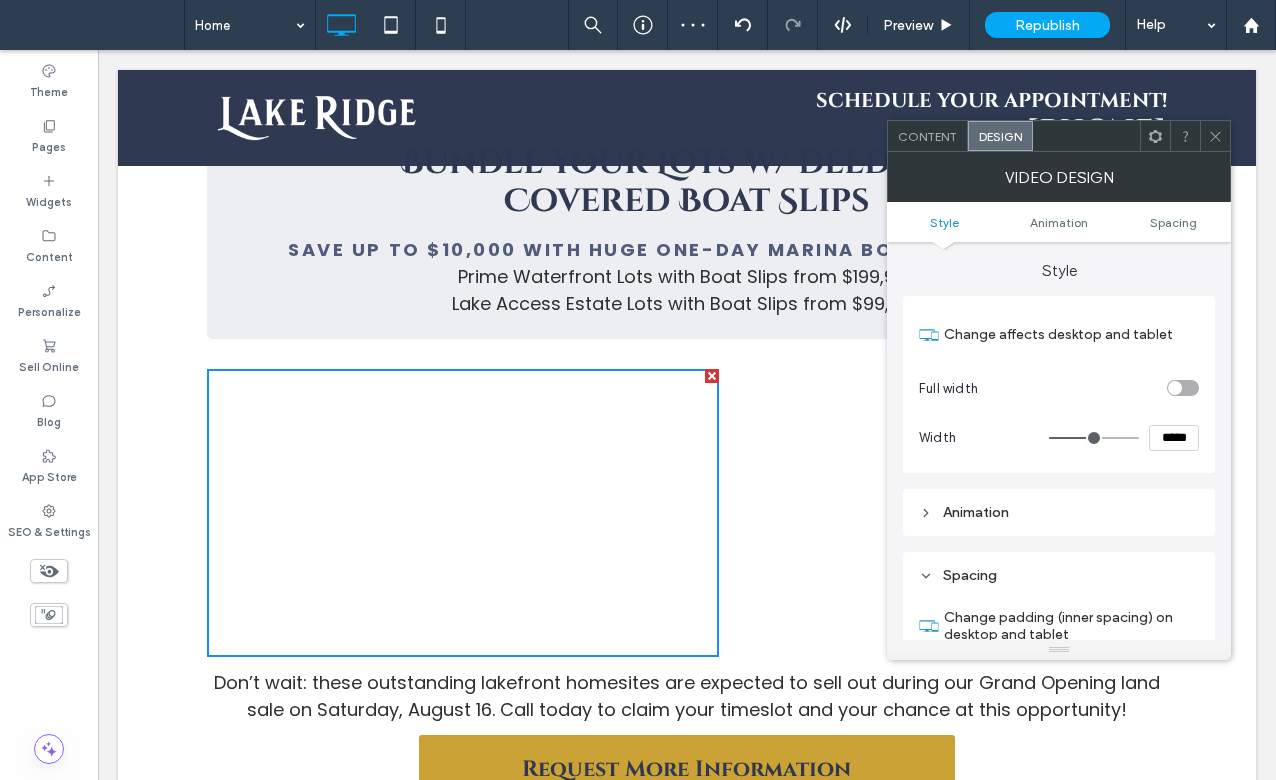click 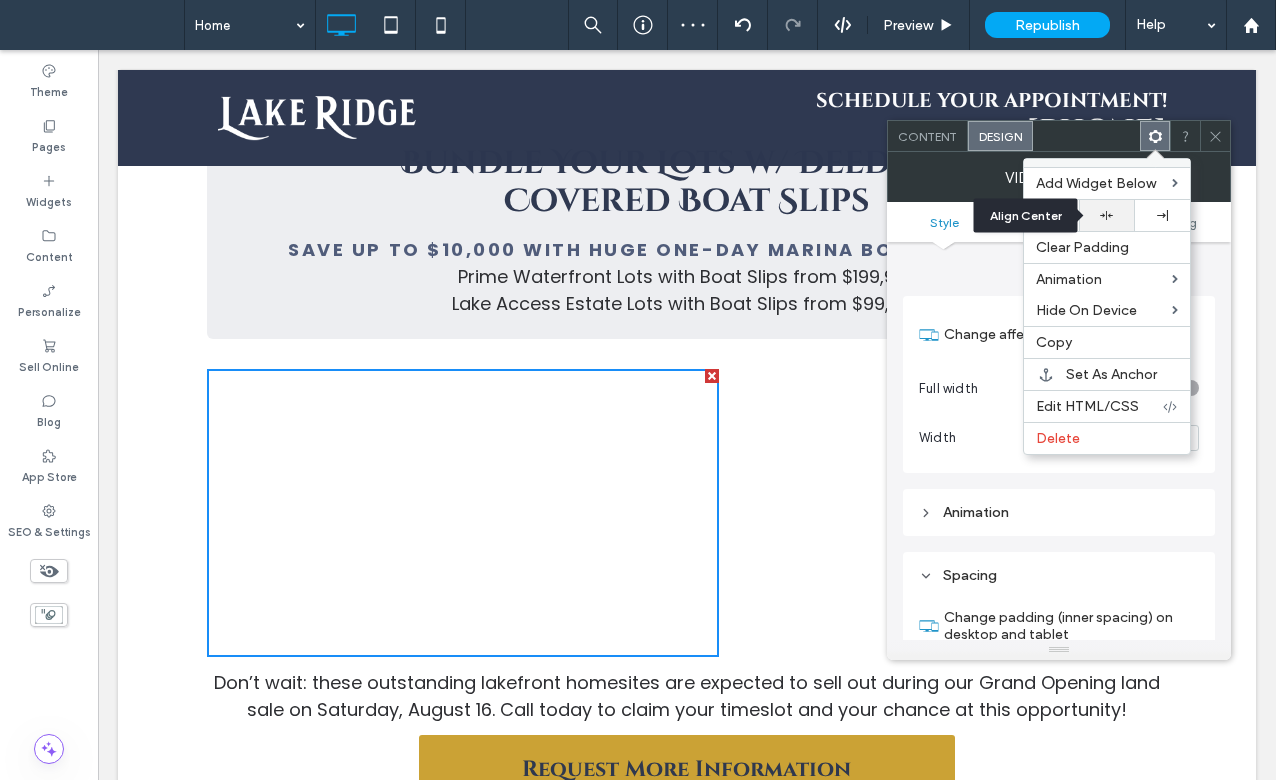 click 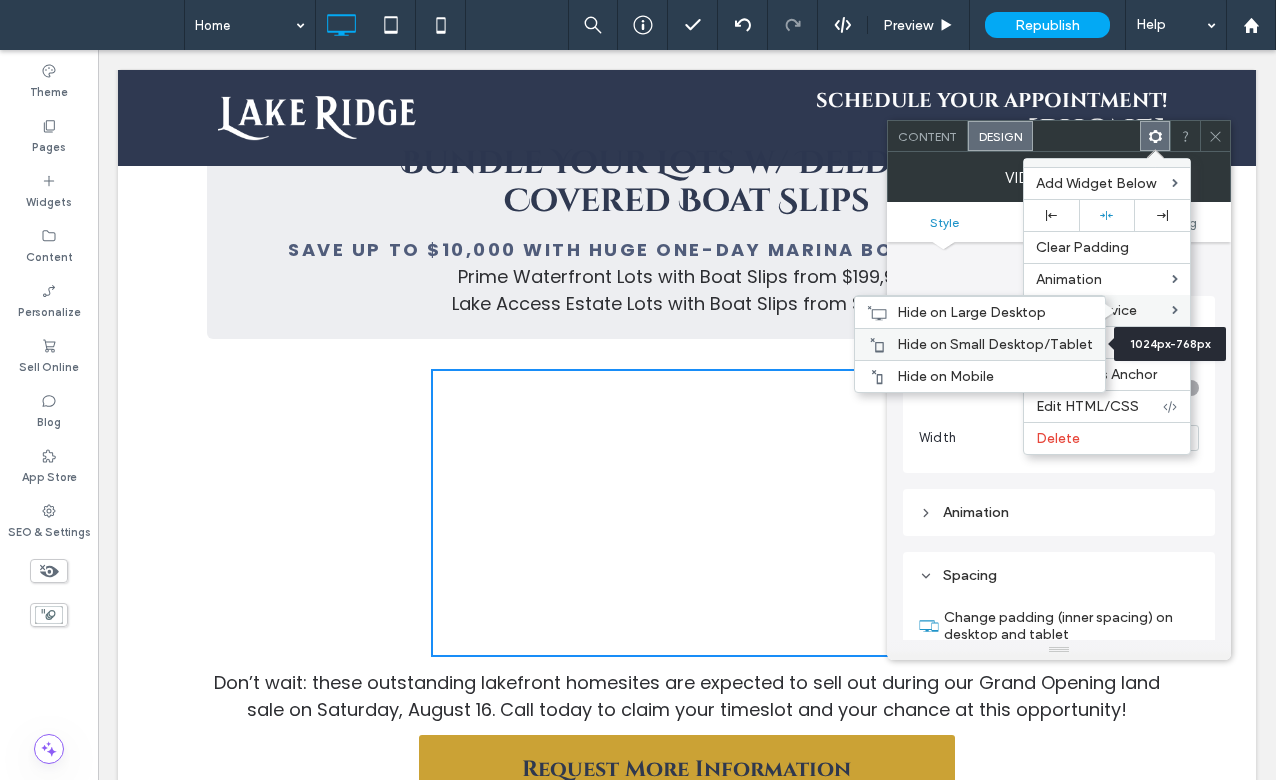 click on "Hide on Small Desktop/Tablet" at bounding box center (995, 344) 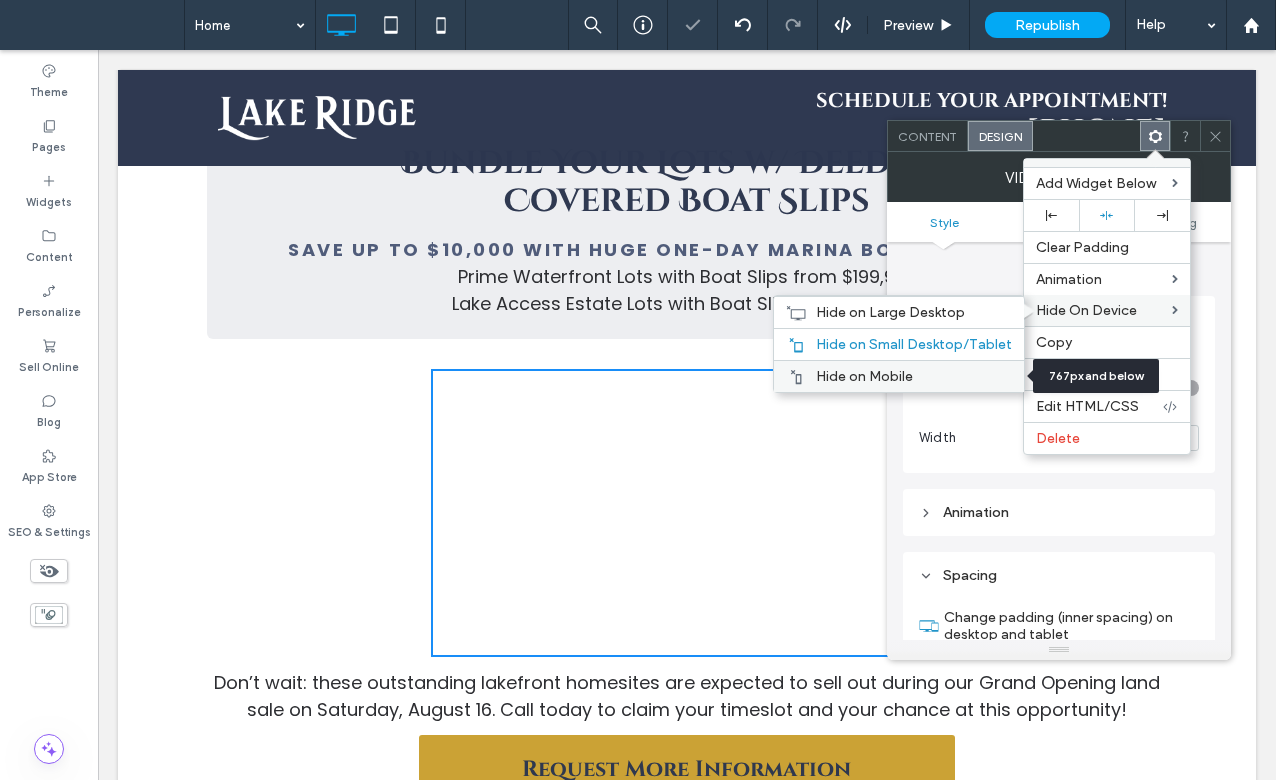 click on "Hide on Mobile" at bounding box center (899, 376) 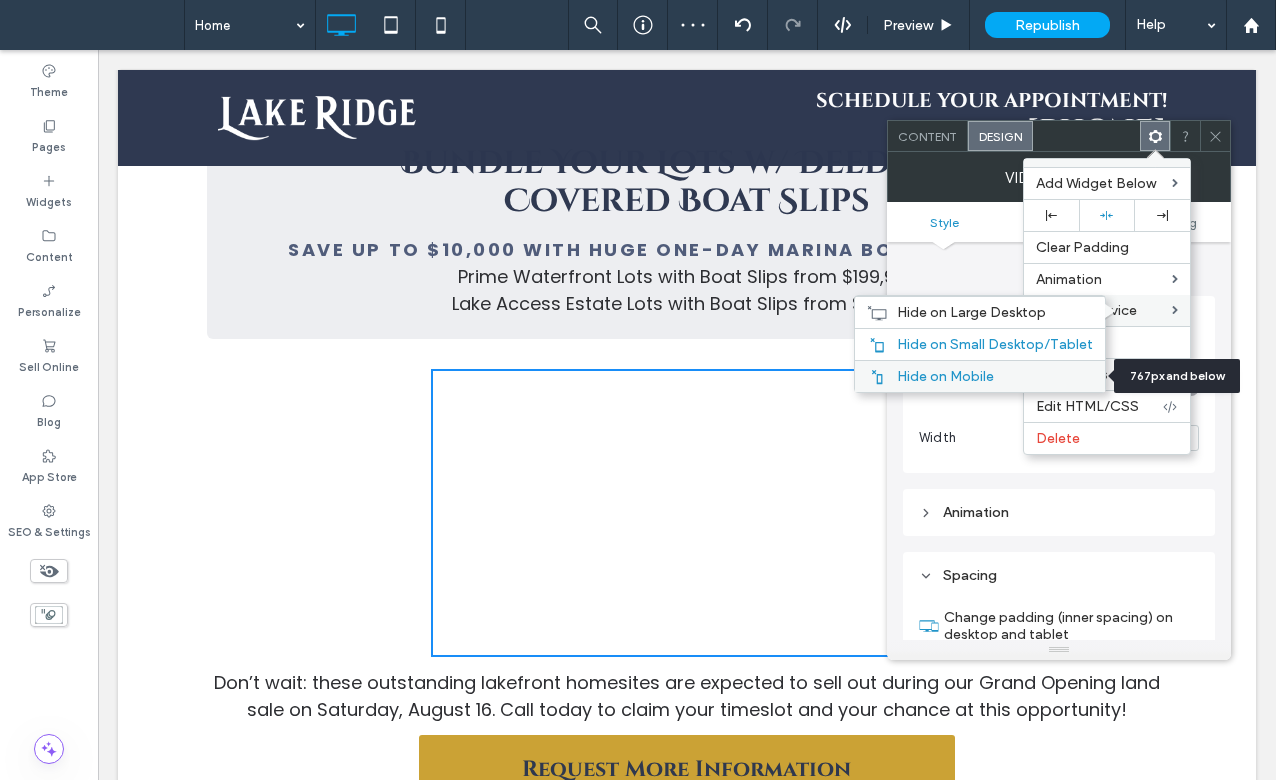 click on "Hide on Mobile" at bounding box center [995, 376] 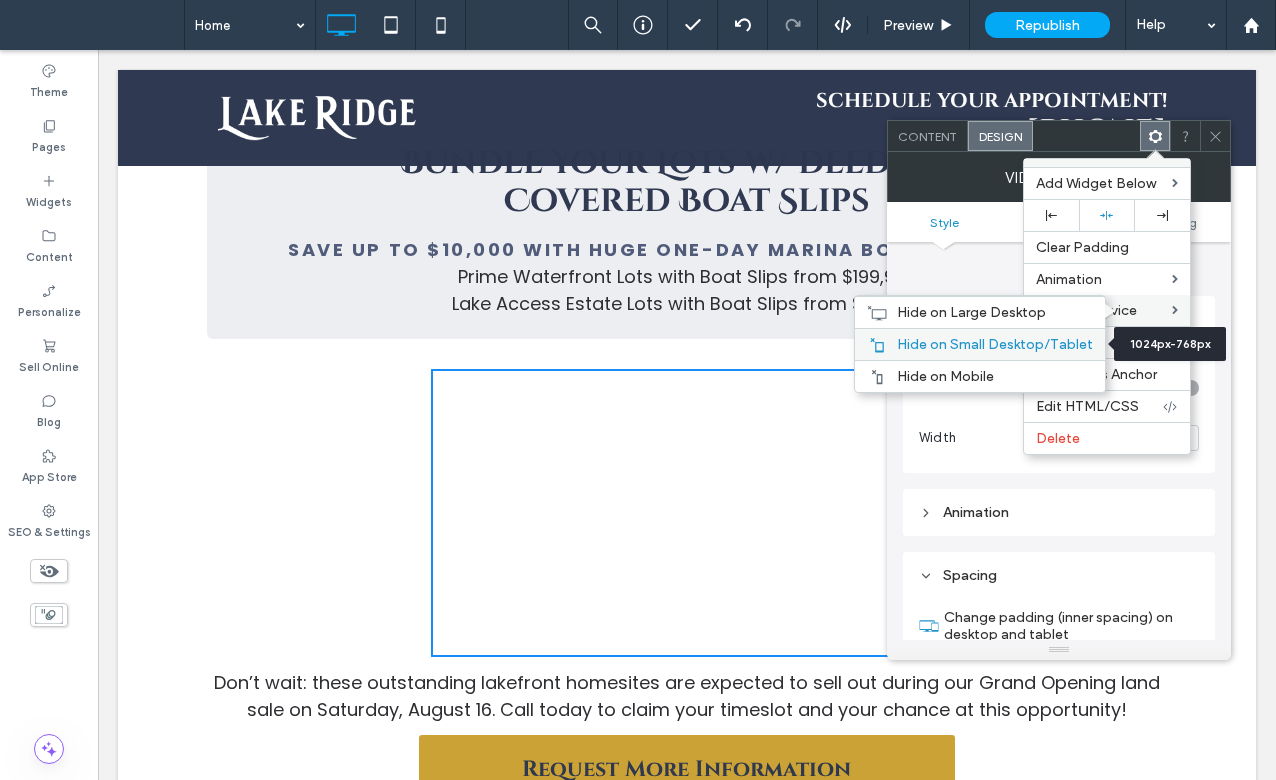 click on "Hide on Small Desktop/Tablet" at bounding box center (995, 344) 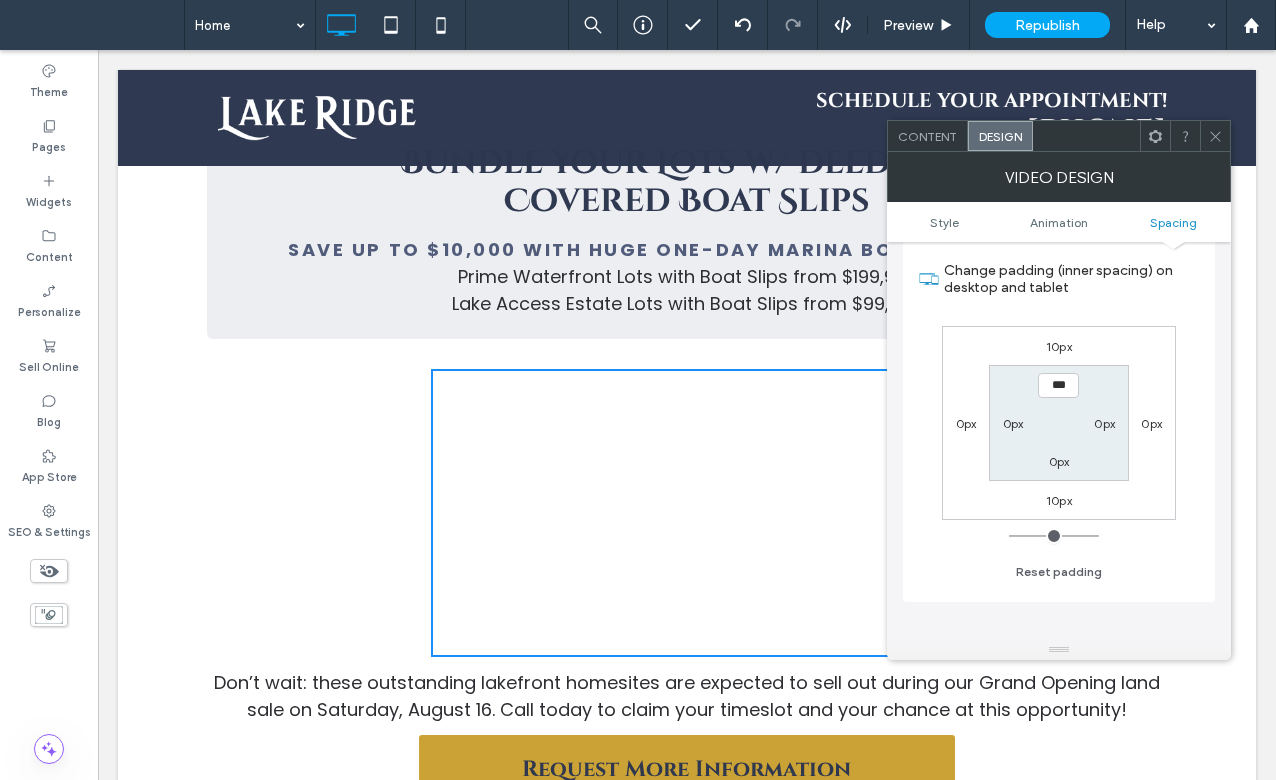 scroll, scrollTop: 459, scrollLeft: 0, axis: vertical 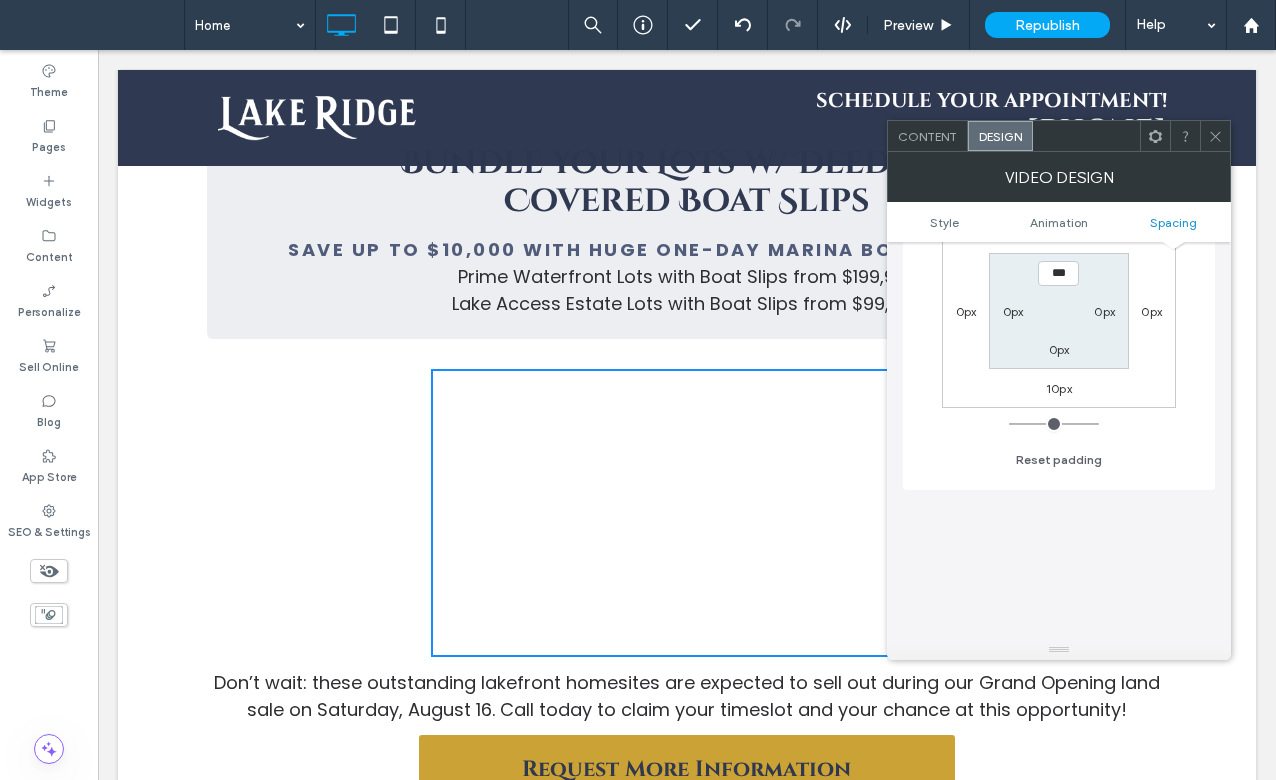 click on "Content" at bounding box center [927, 136] 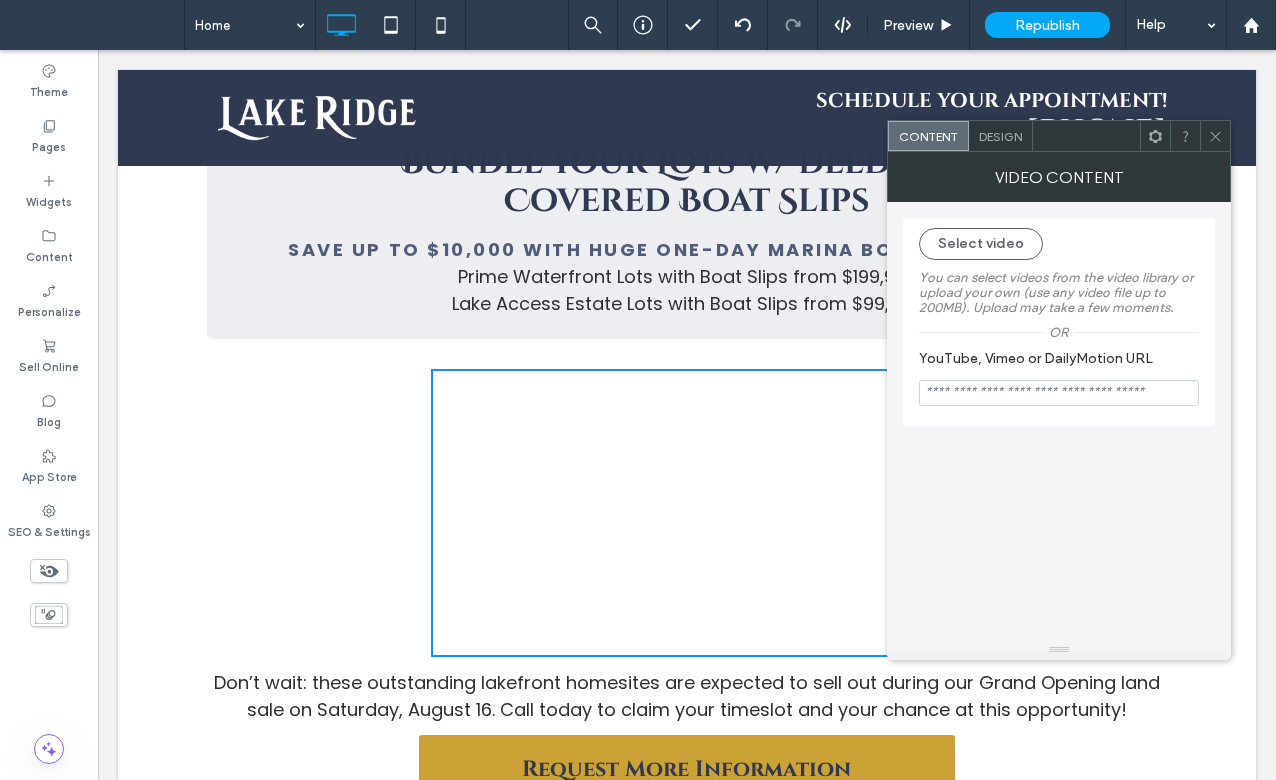 click at bounding box center [1059, 393] 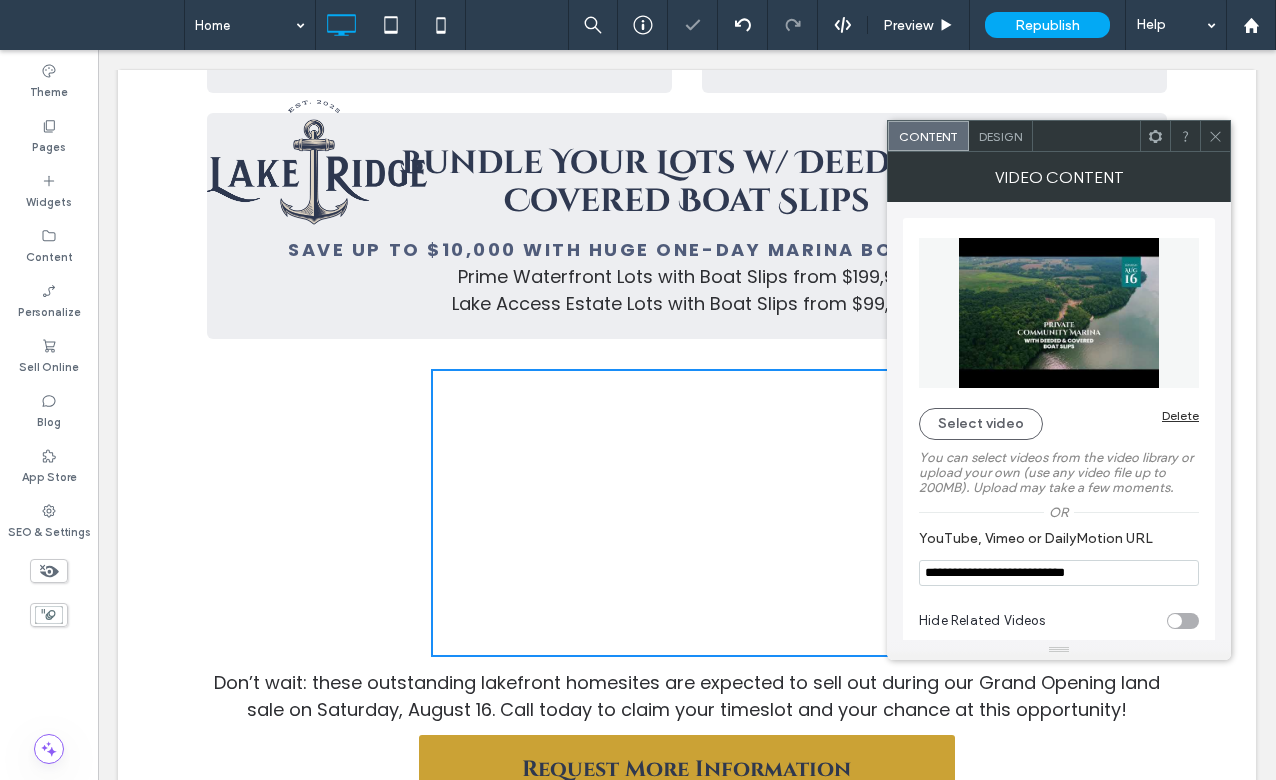 scroll, scrollTop: 22, scrollLeft: 0, axis: vertical 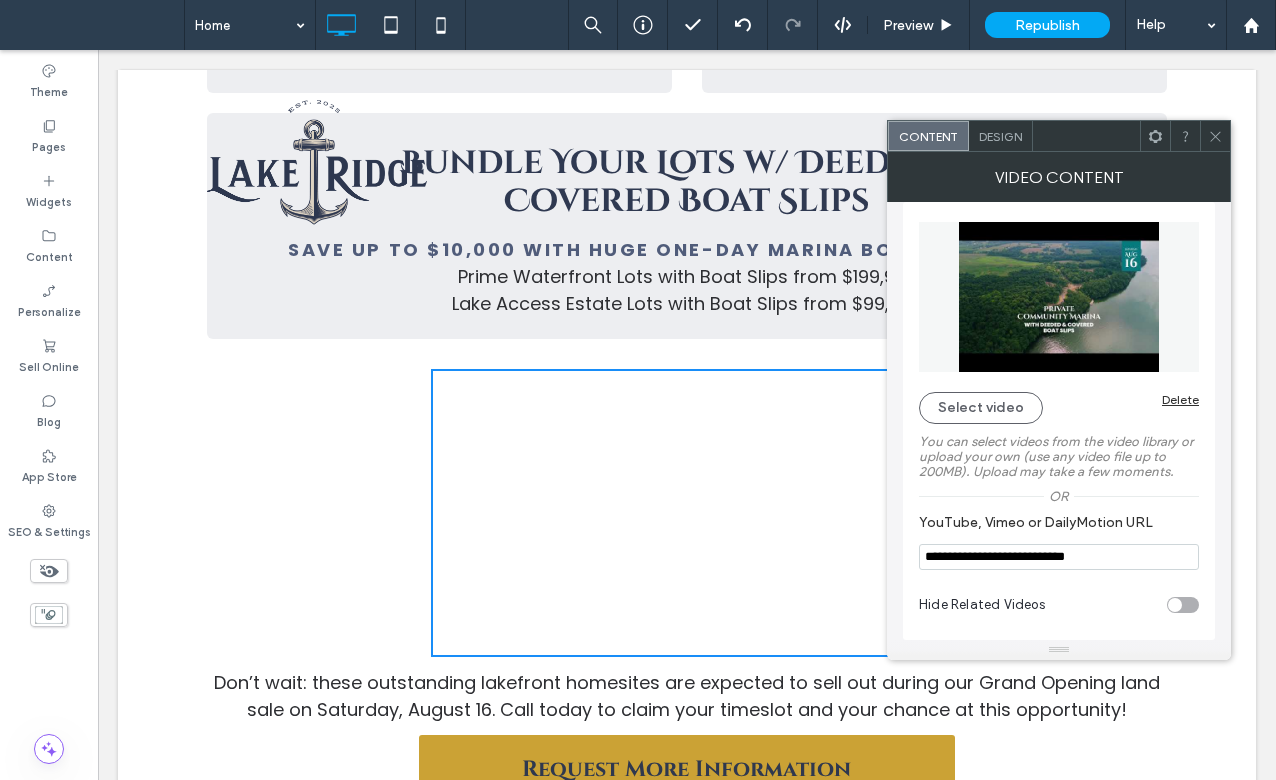 click at bounding box center [1183, 605] 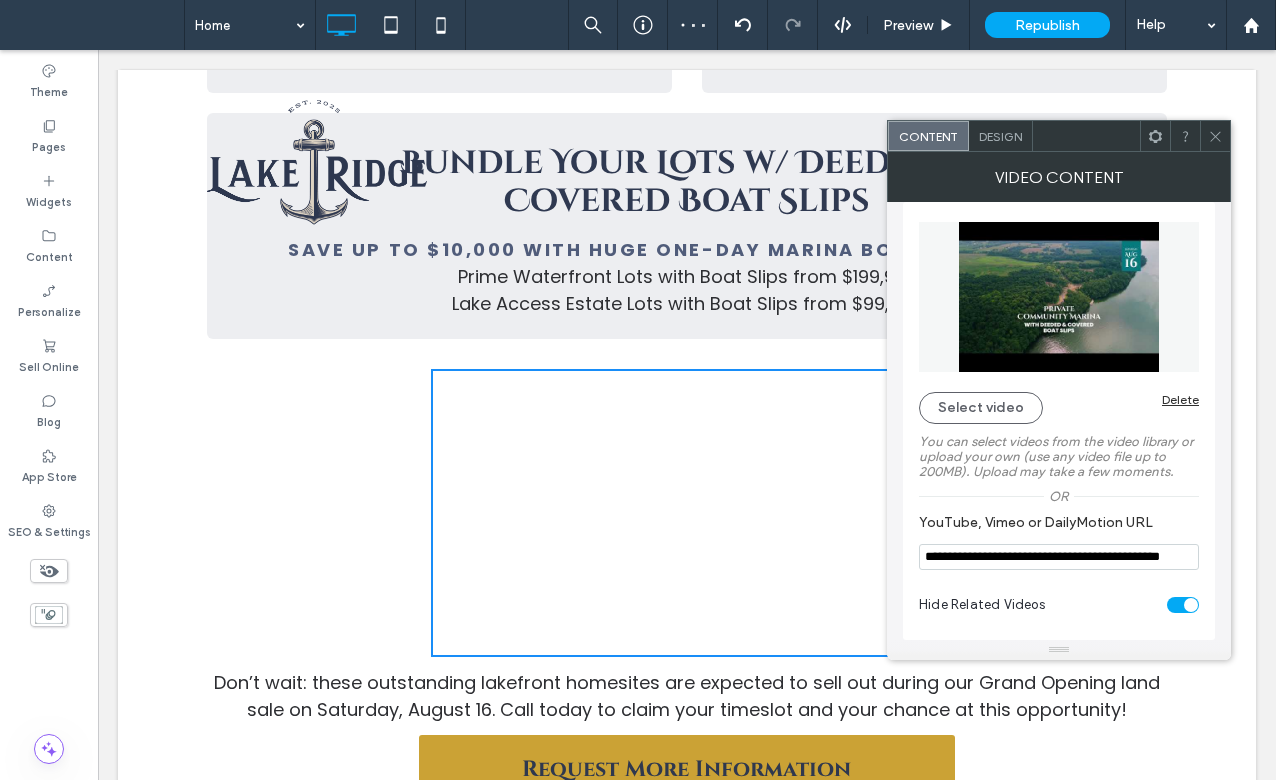 scroll, scrollTop: 0, scrollLeft: 0, axis: both 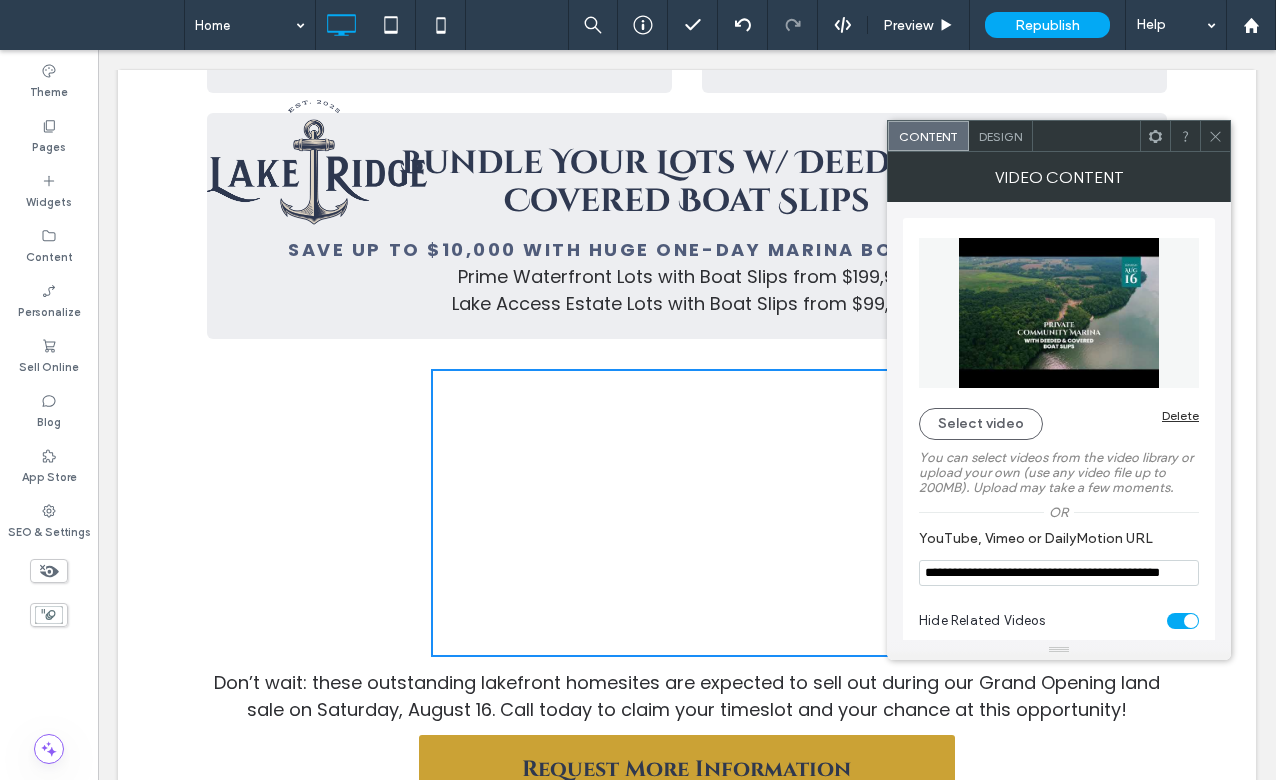 click at bounding box center (1215, 136) 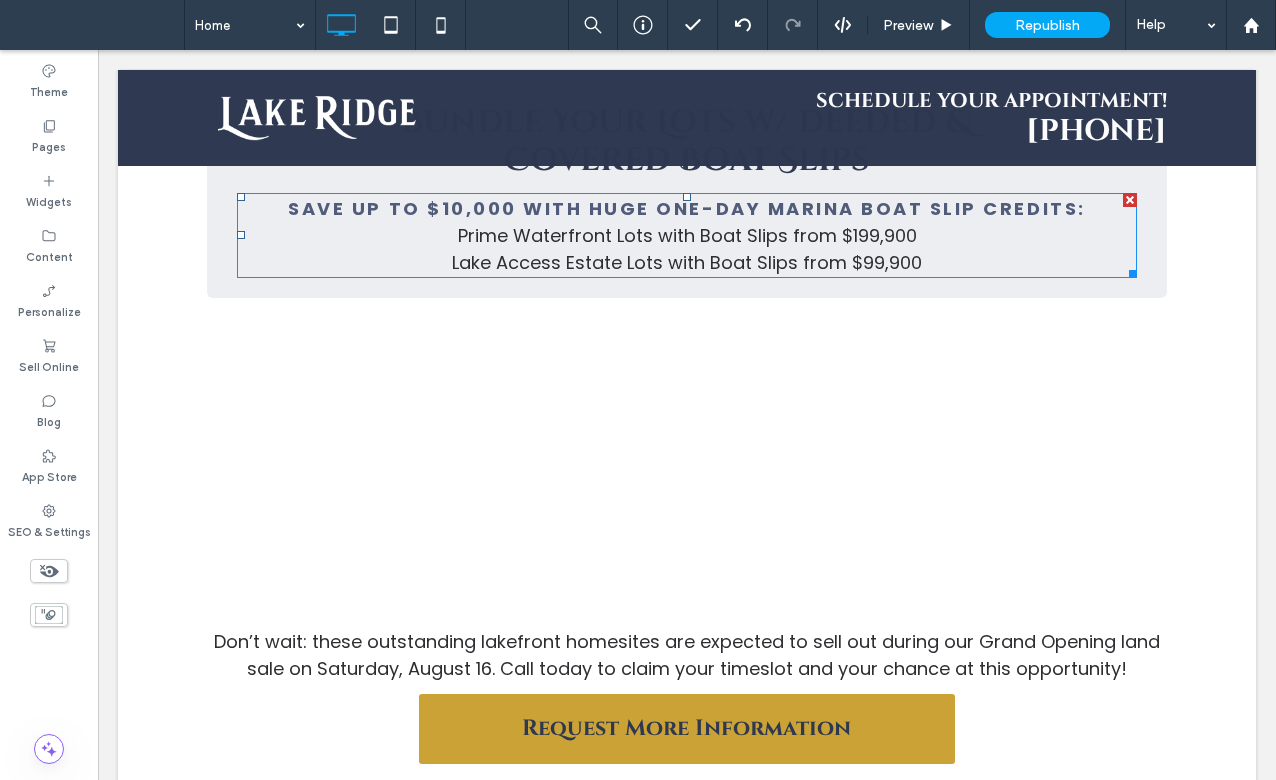 scroll, scrollTop: 2017, scrollLeft: 0, axis: vertical 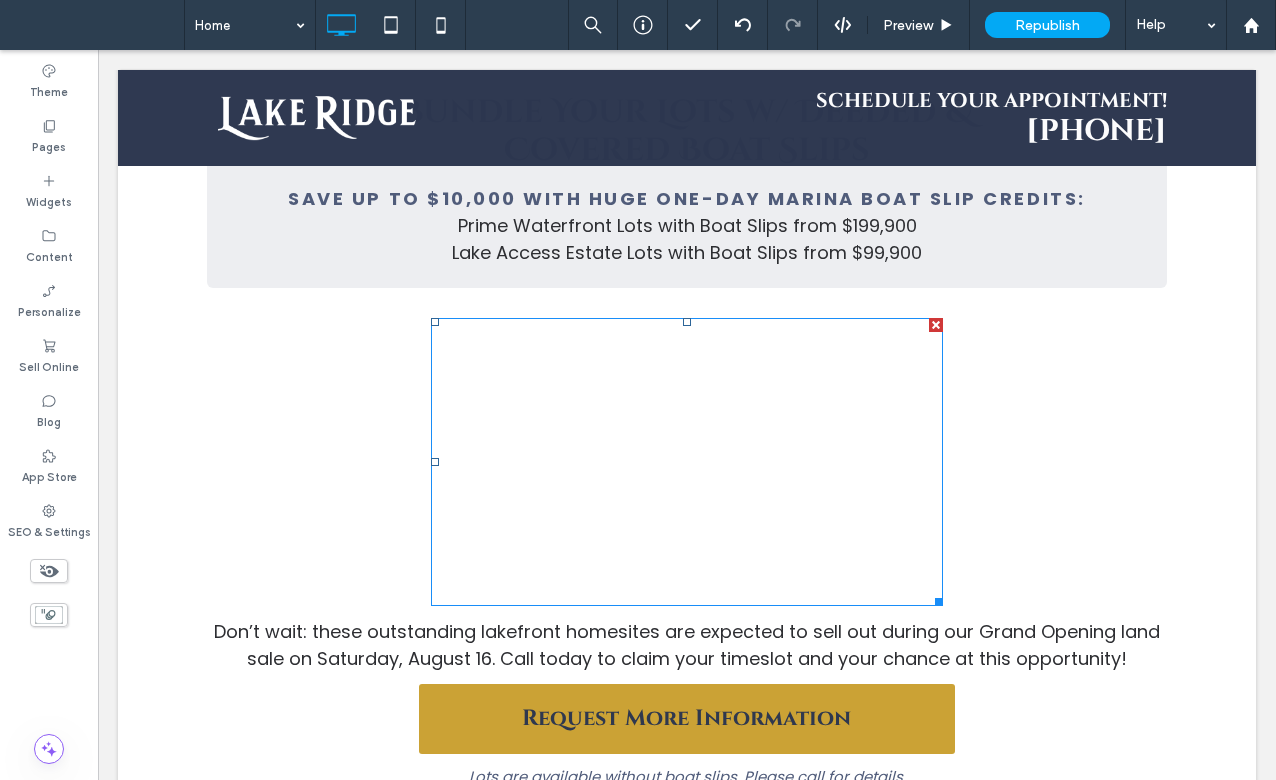click at bounding box center [687, 462] 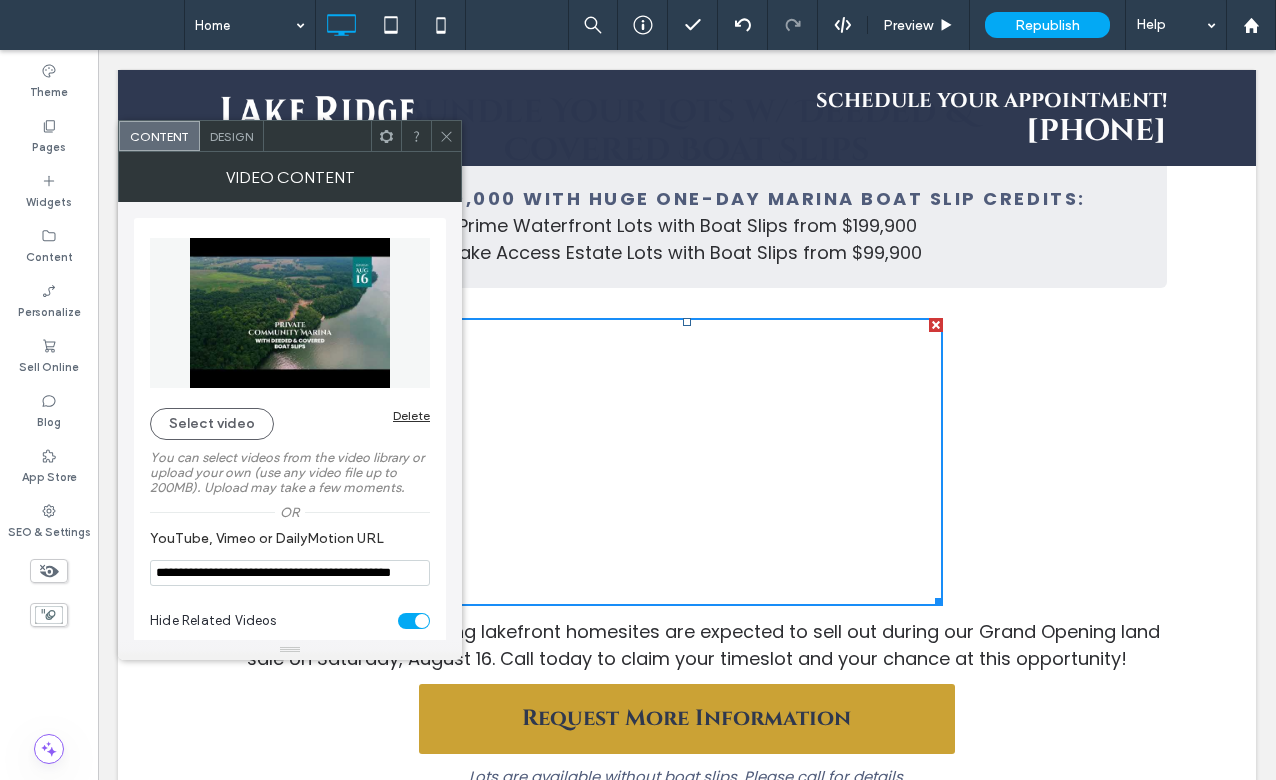 click 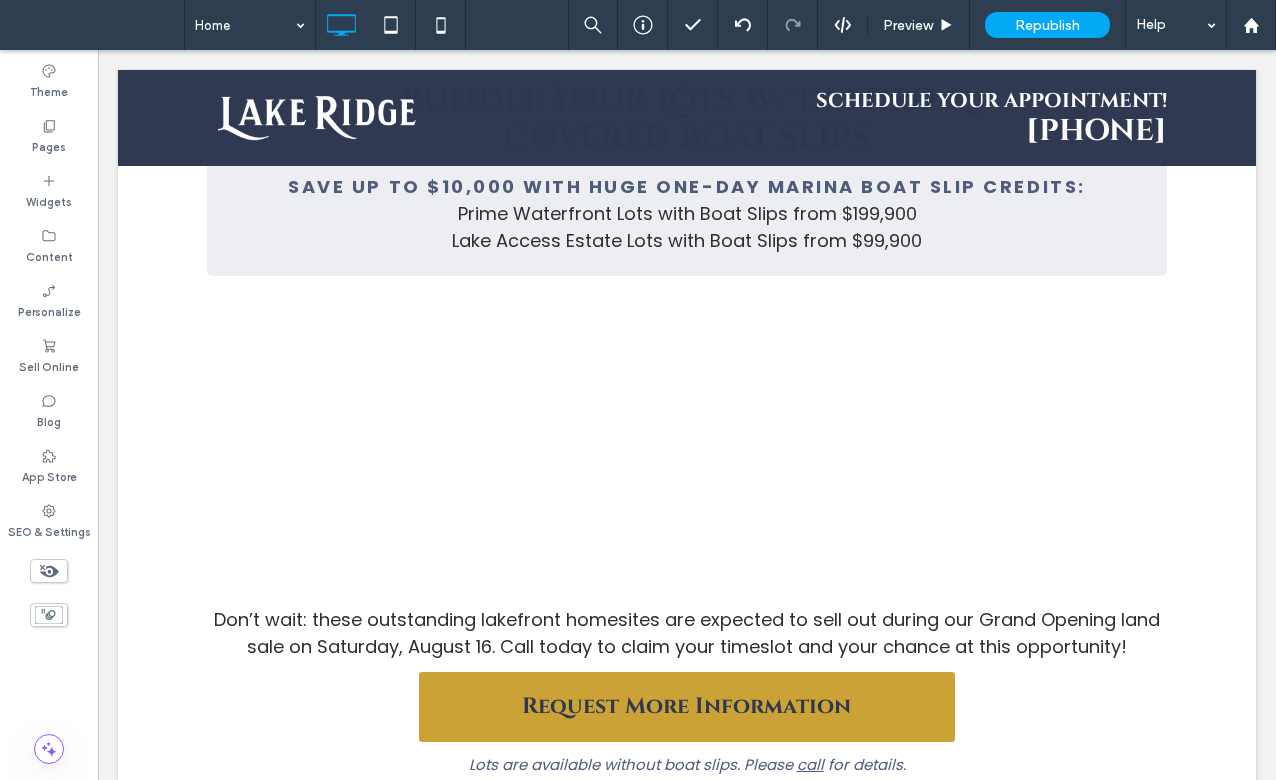 scroll, scrollTop: 2032, scrollLeft: 0, axis: vertical 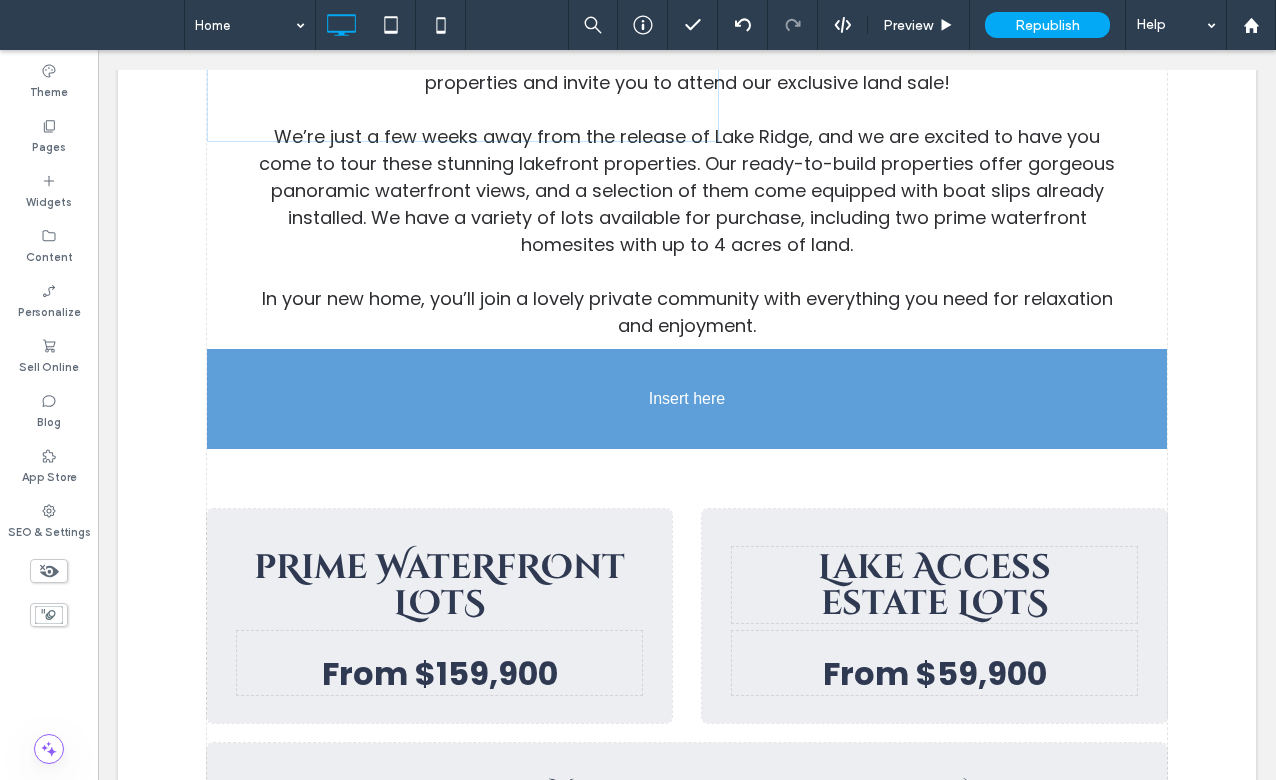 drag, startPoint x: 721, startPoint y: 506, endPoint x: 778, endPoint y: 525, distance: 60.083275 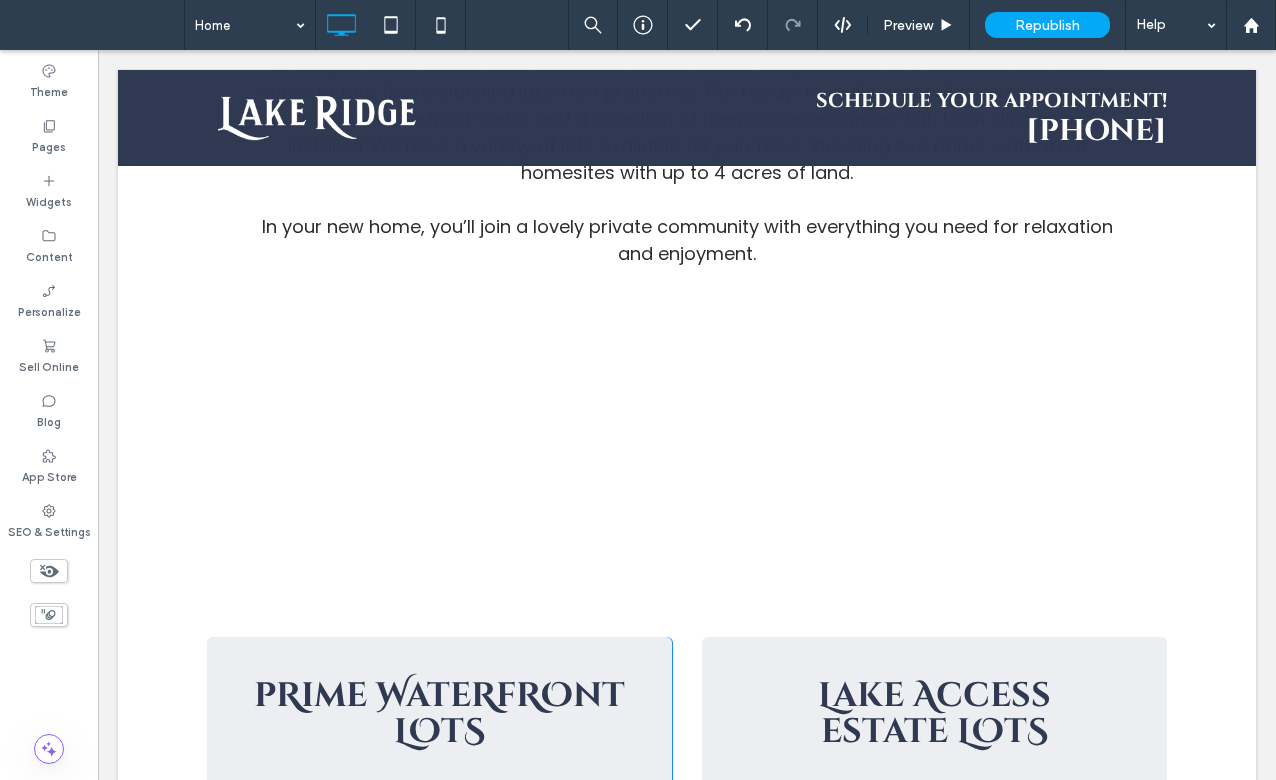scroll, scrollTop: 1380, scrollLeft: 0, axis: vertical 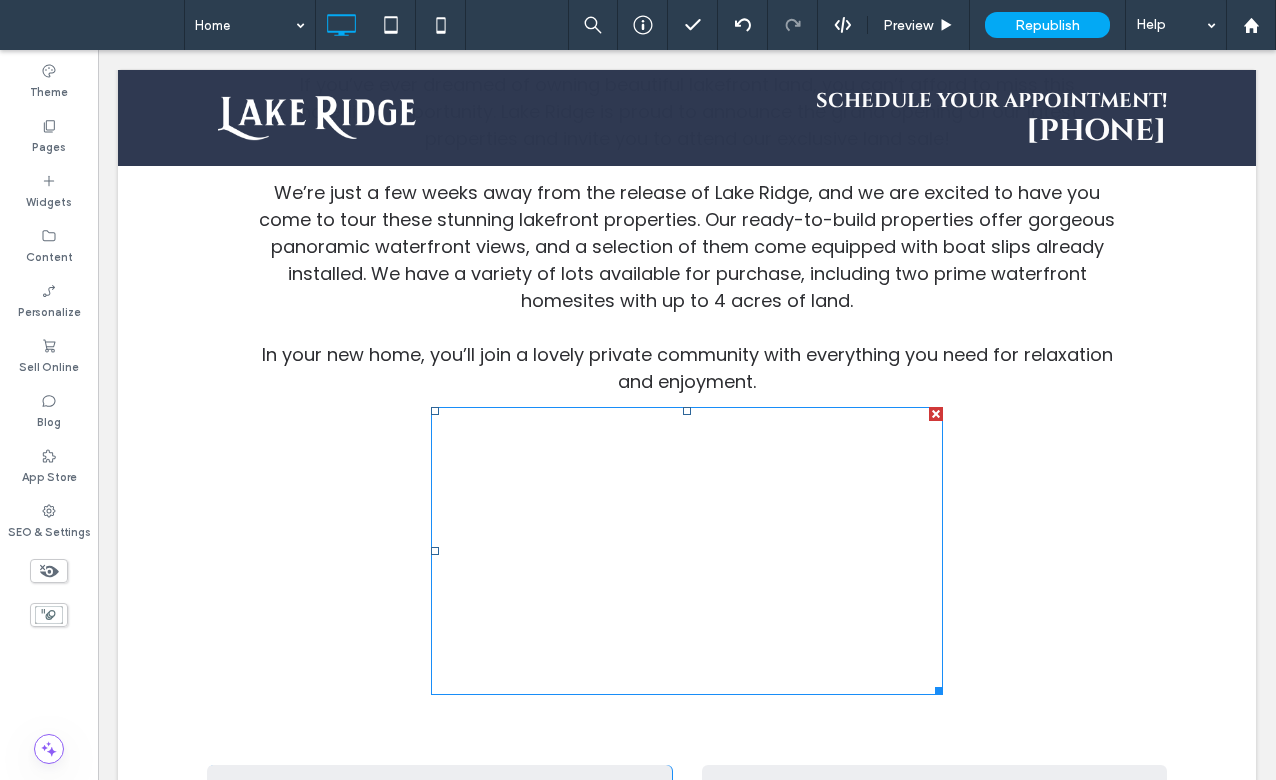 click at bounding box center (687, 551) 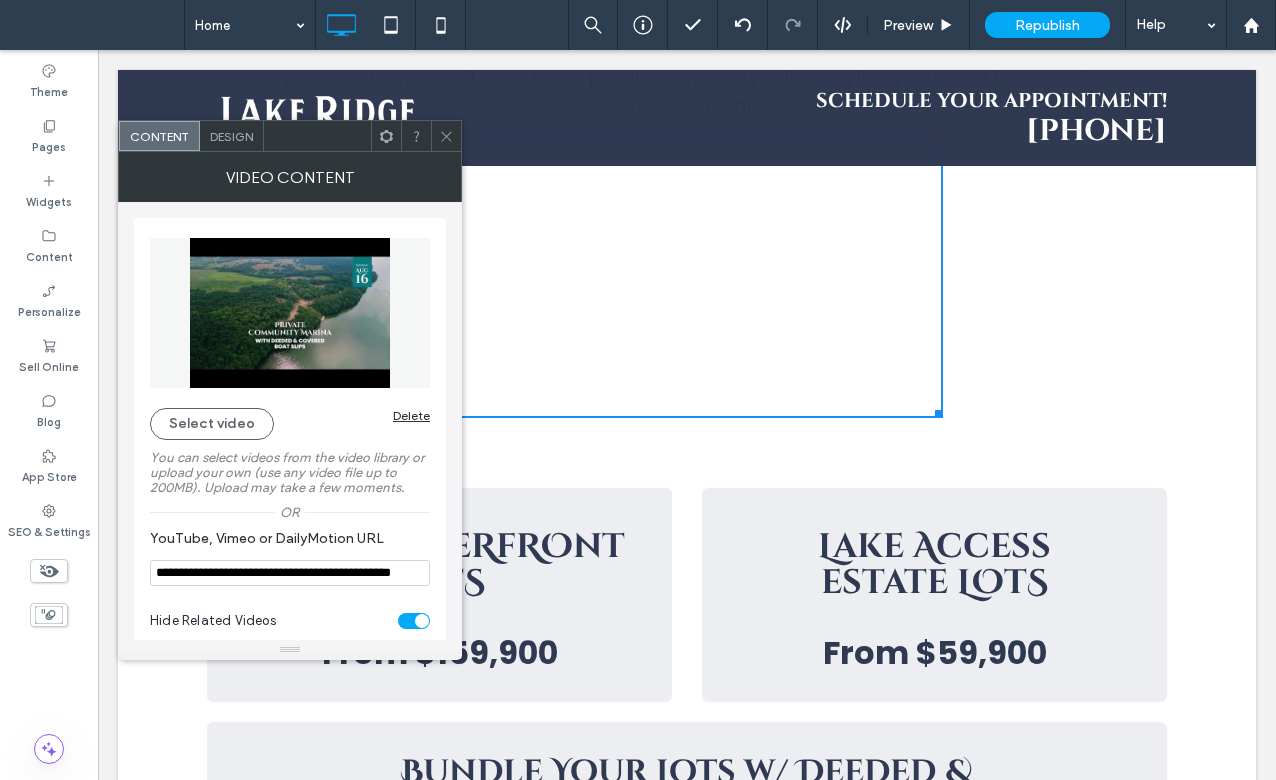 scroll, scrollTop: 1665, scrollLeft: 0, axis: vertical 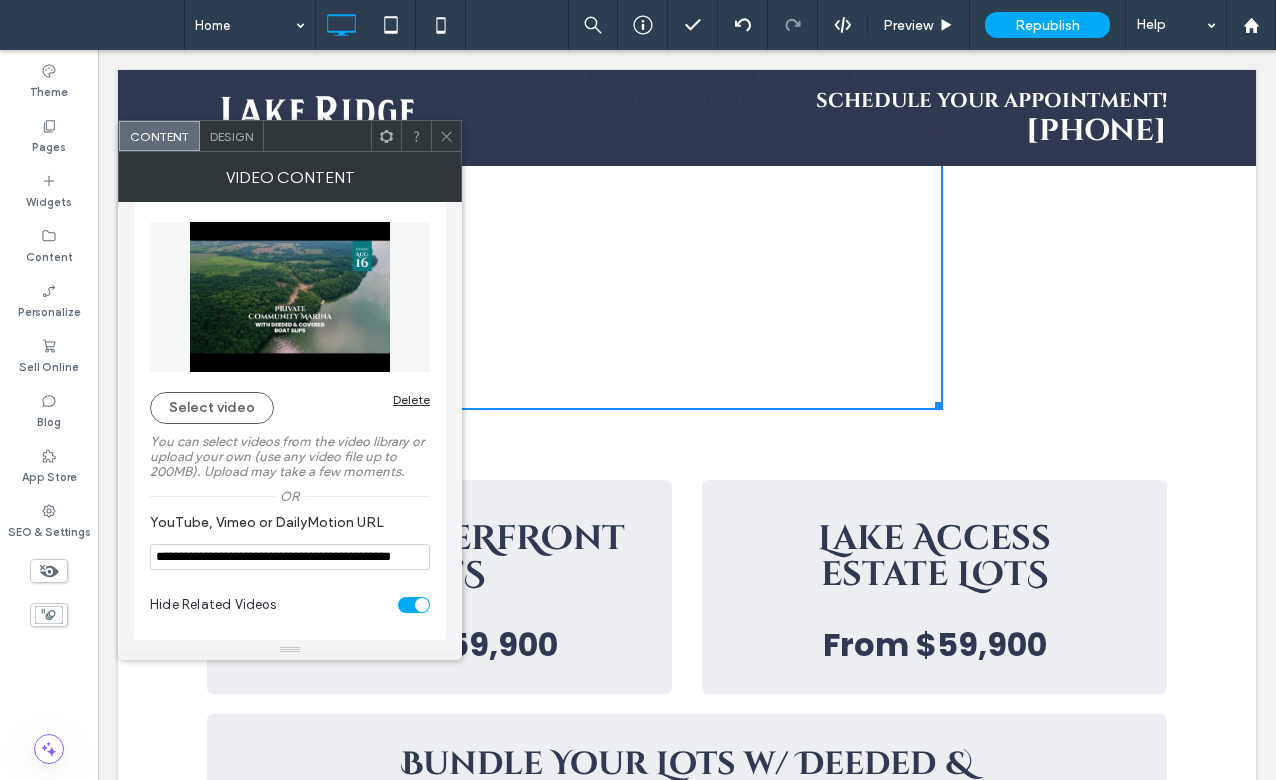 click 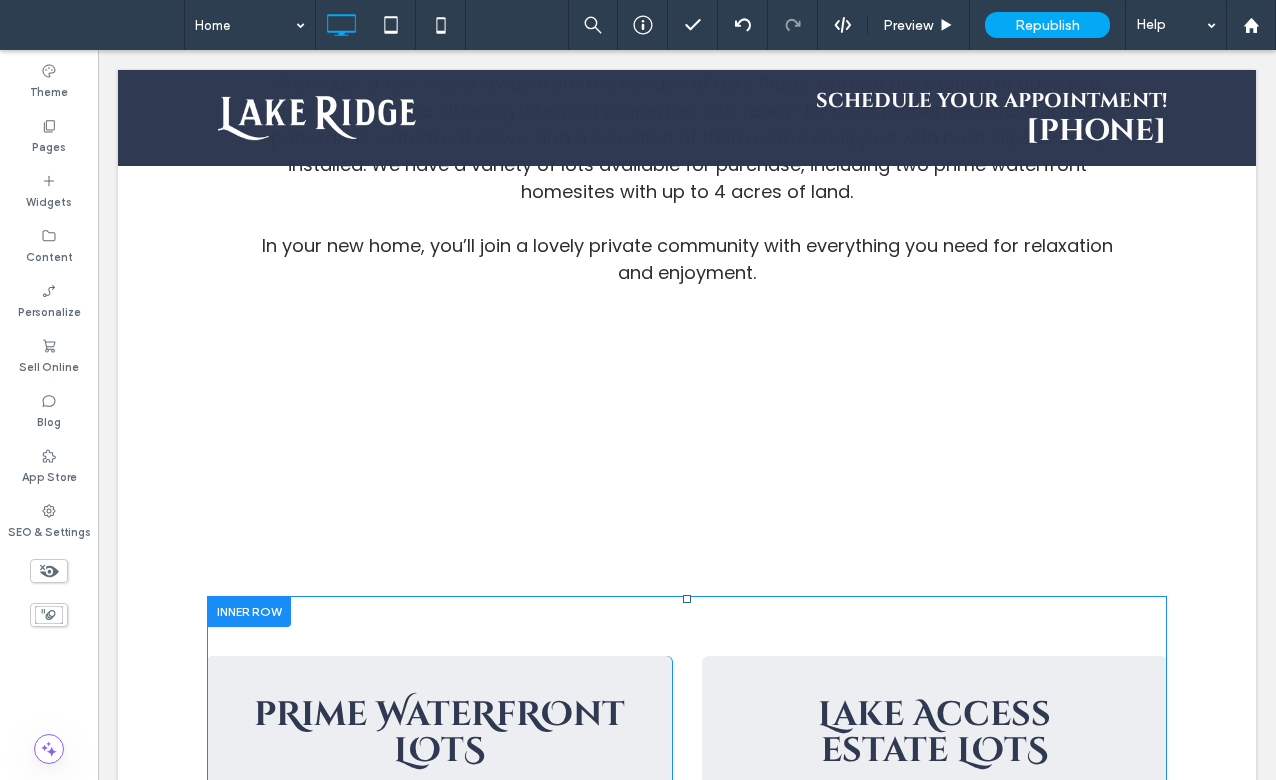 scroll, scrollTop: 1515, scrollLeft: 0, axis: vertical 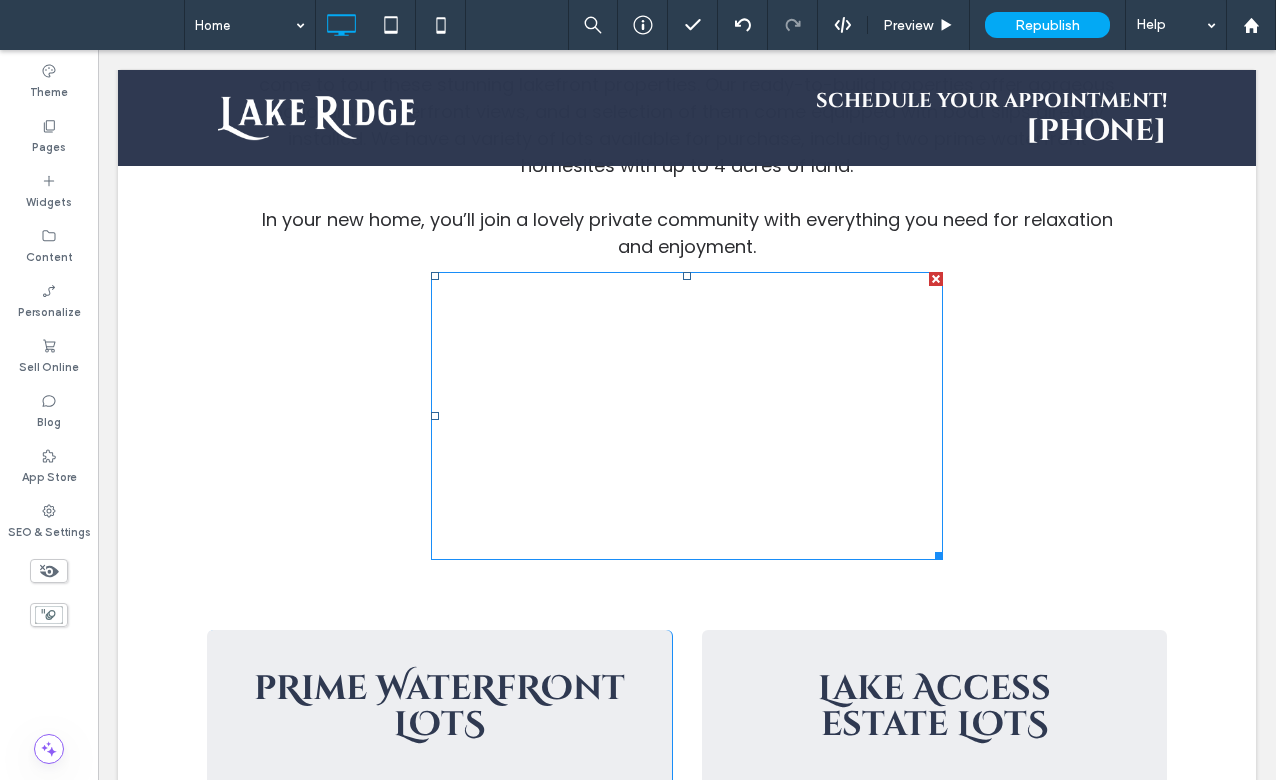 click at bounding box center [687, 416] 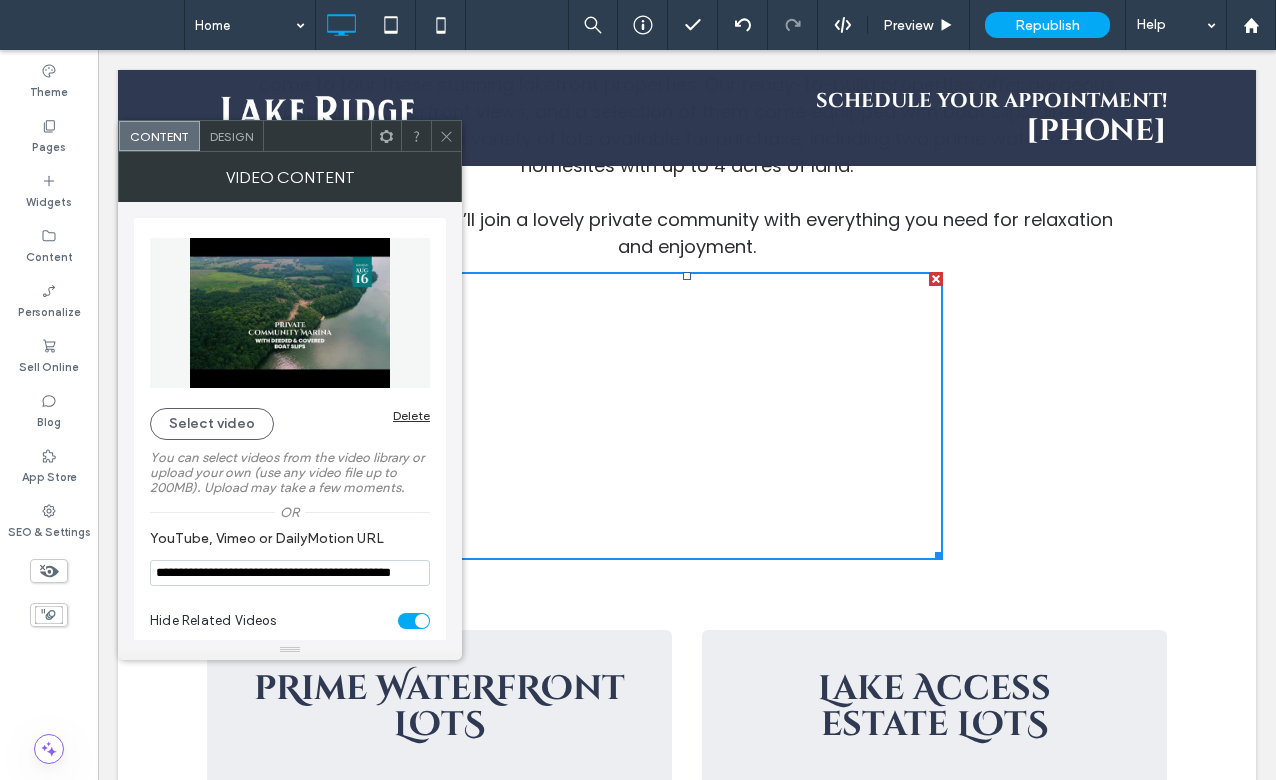 click on "Design" at bounding box center (232, 136) 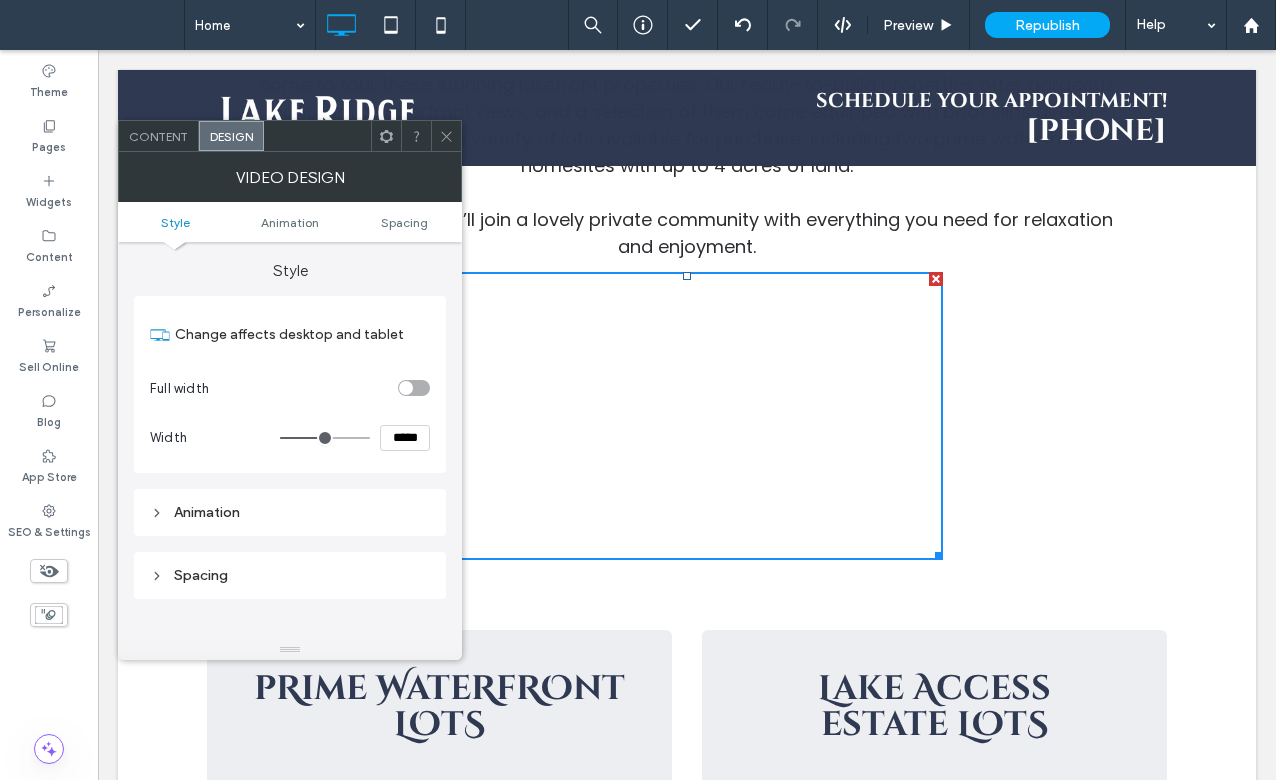type on "***" 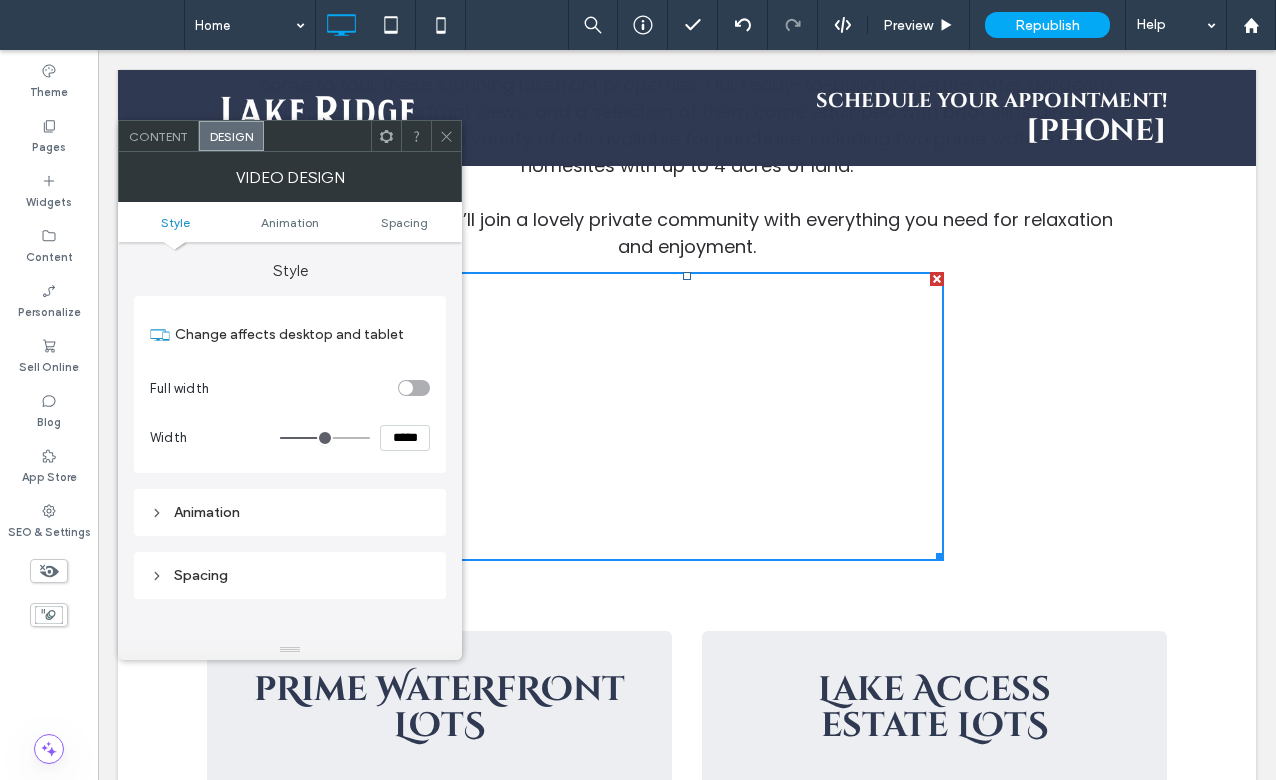 type on "***" 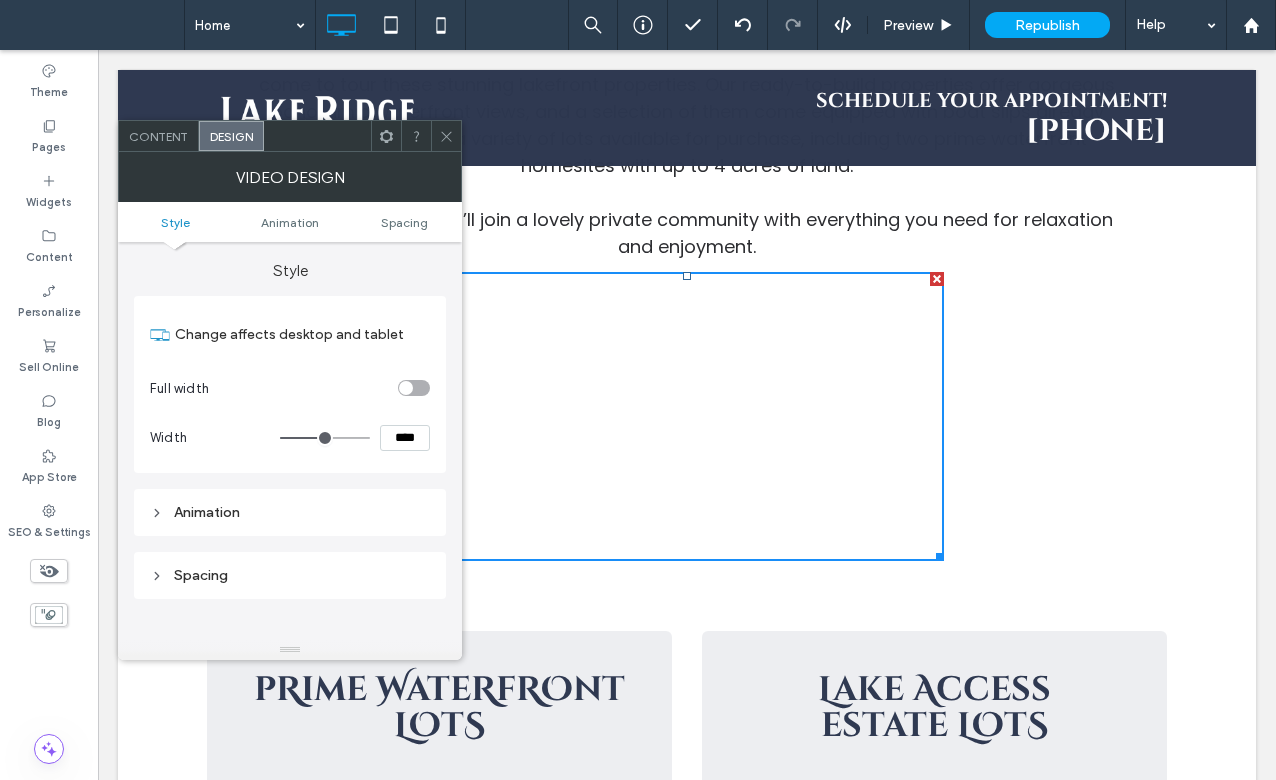 type on "**" 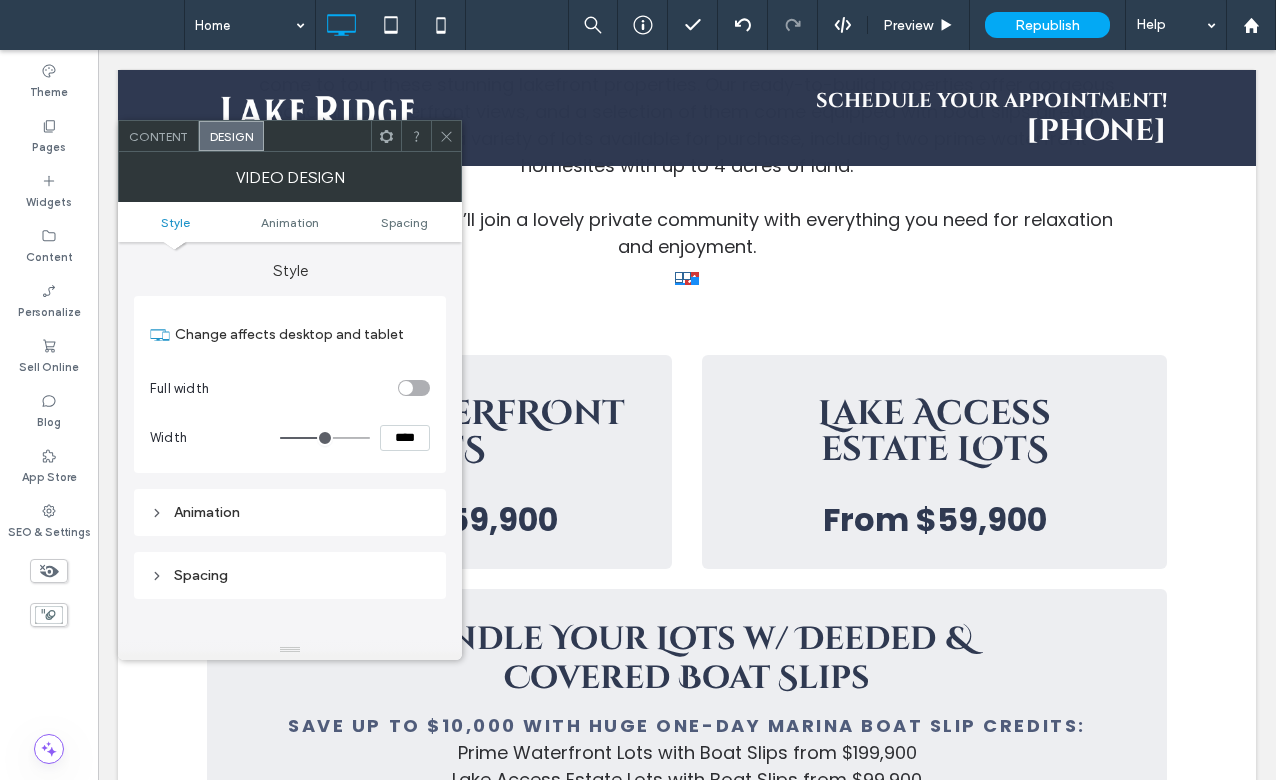 type on "*" 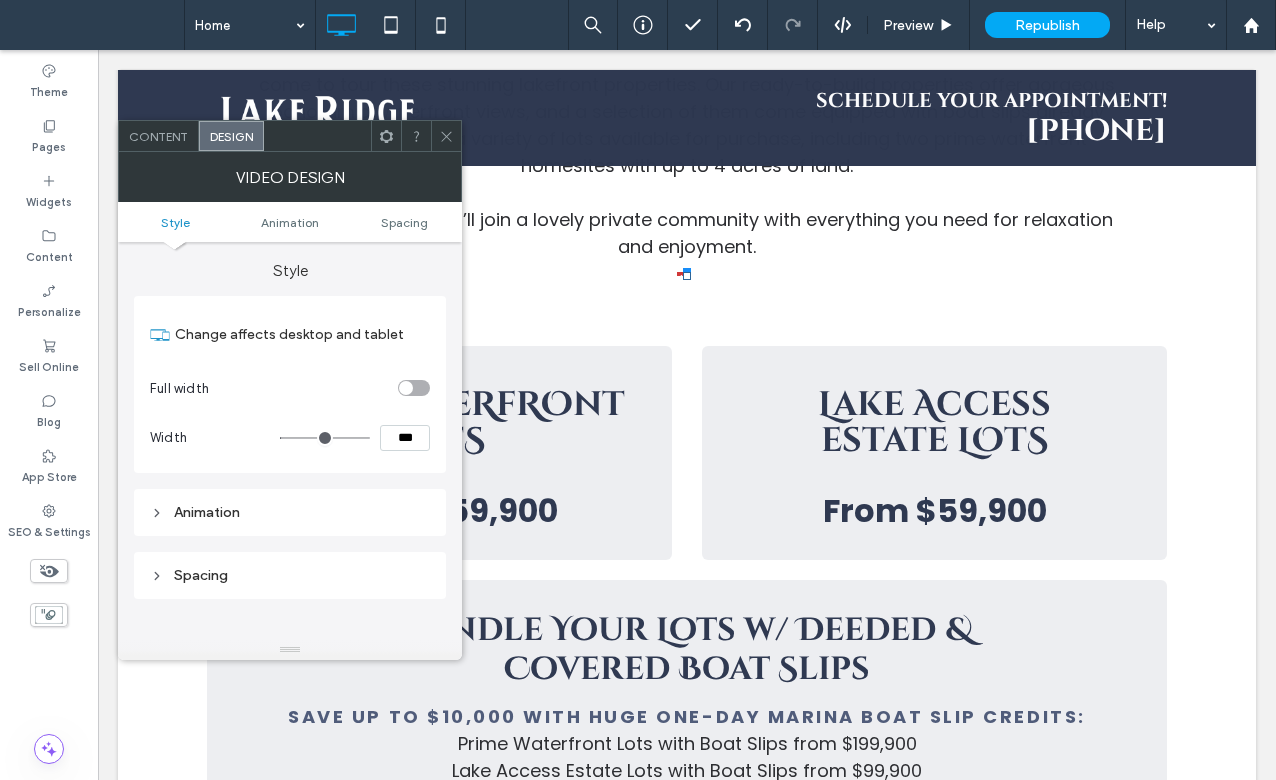 type on "*" 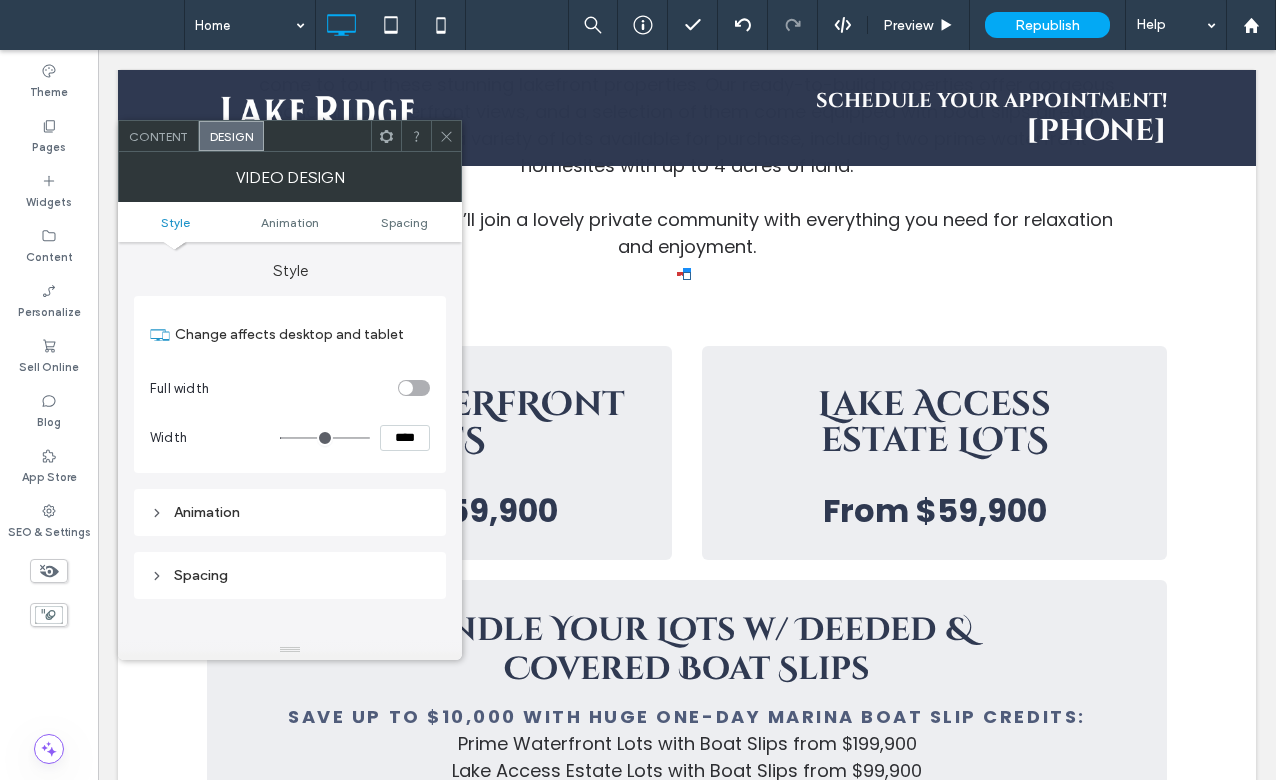 type on "**" 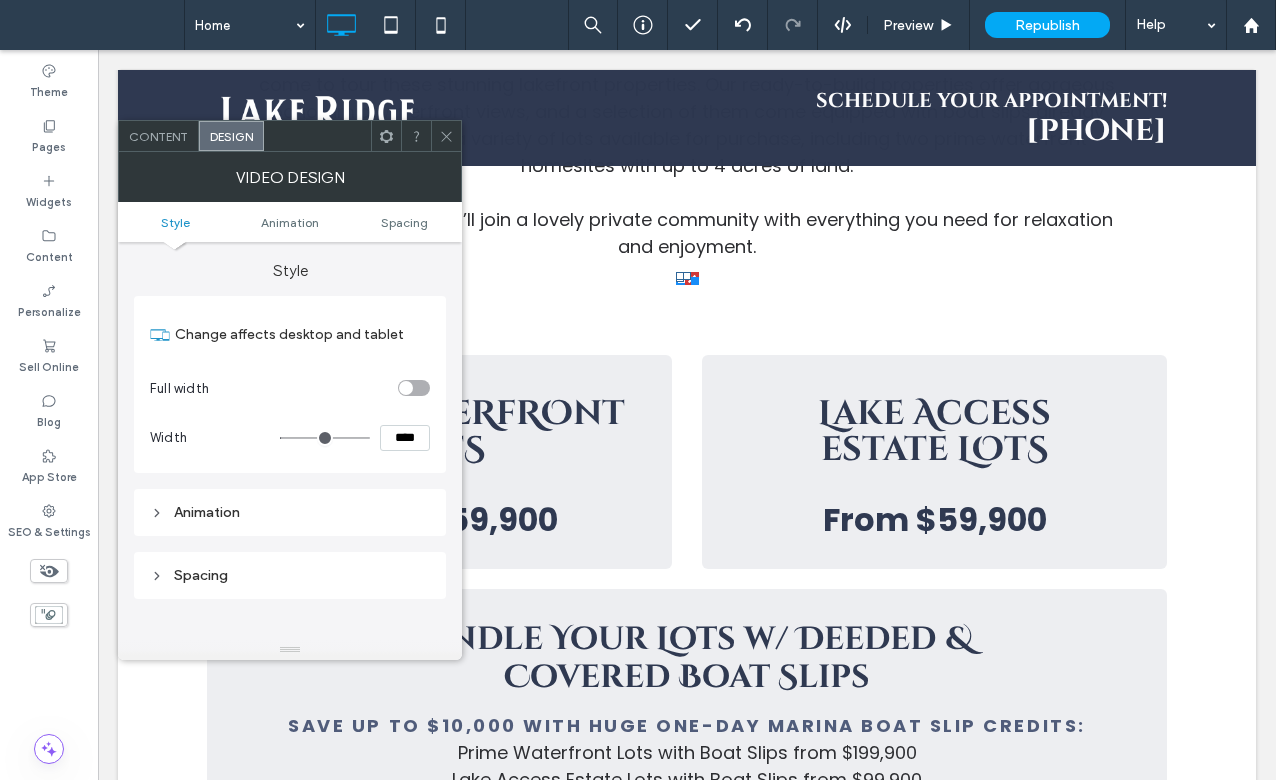type on "**" 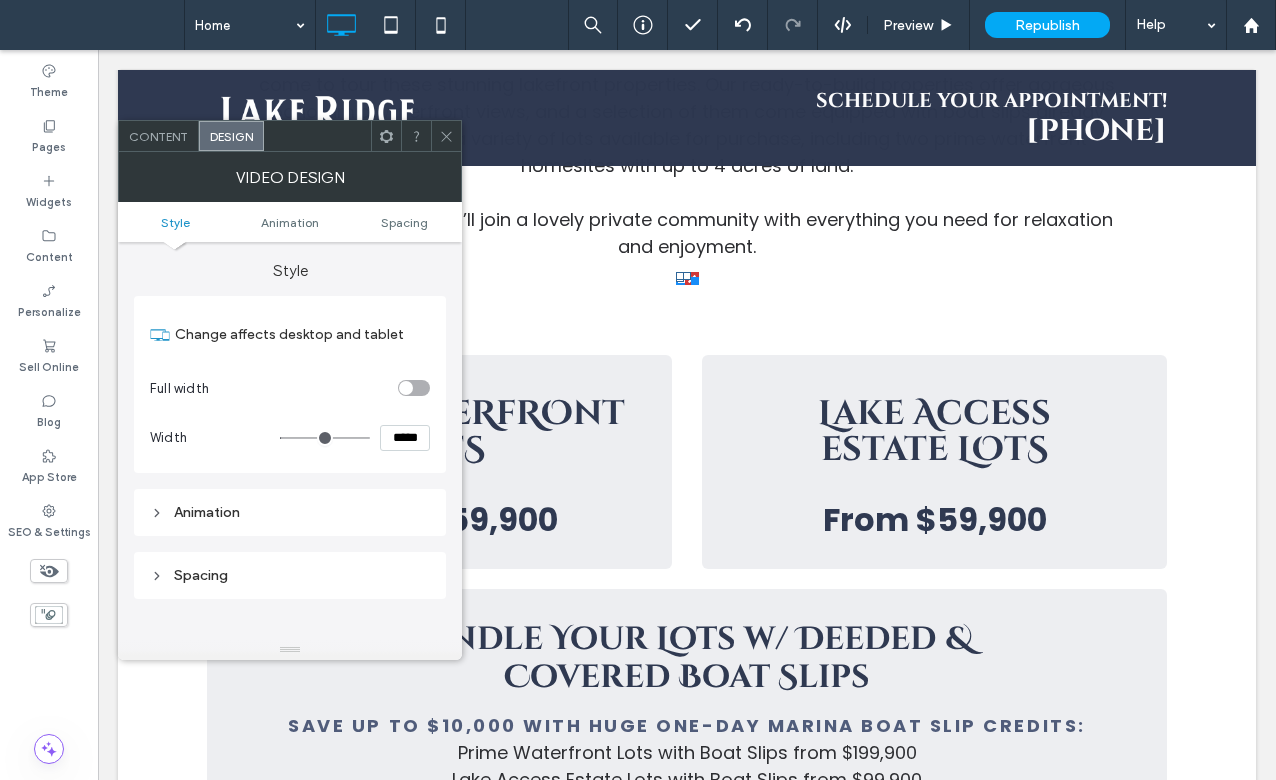 type on "***" 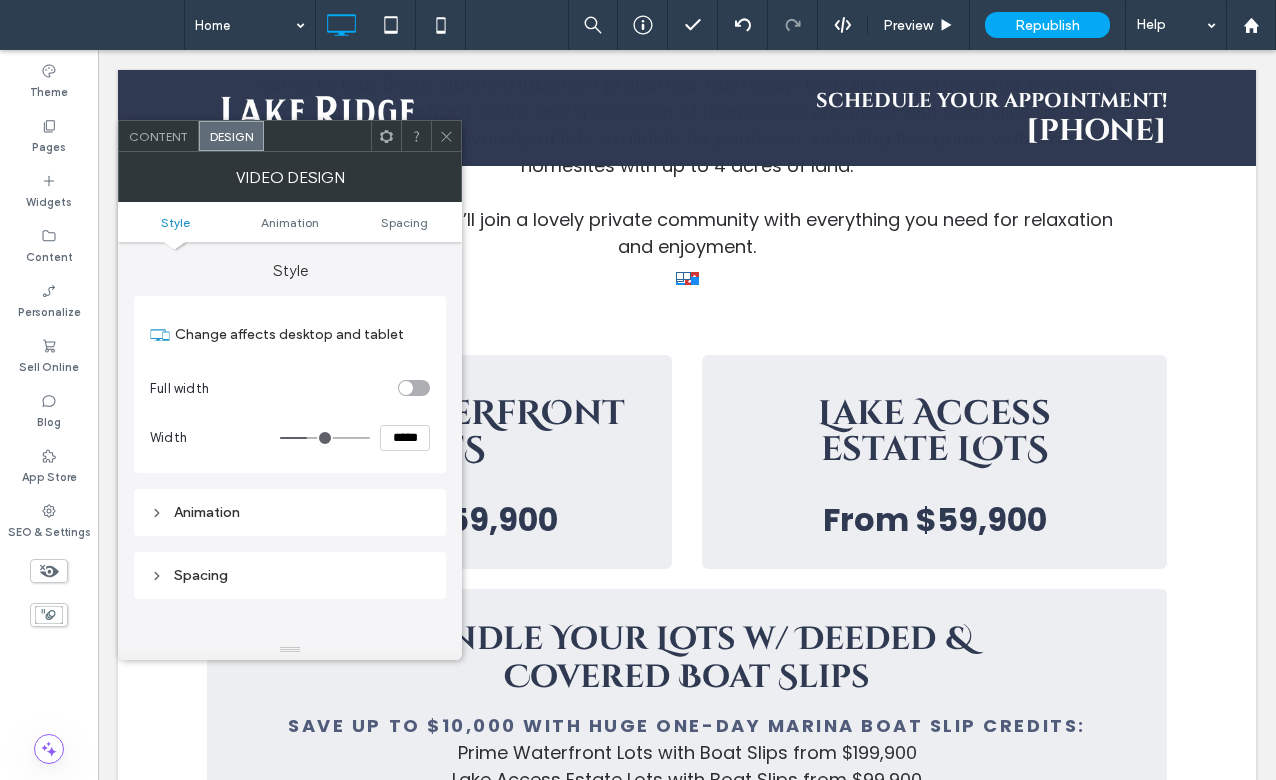 type on "***" 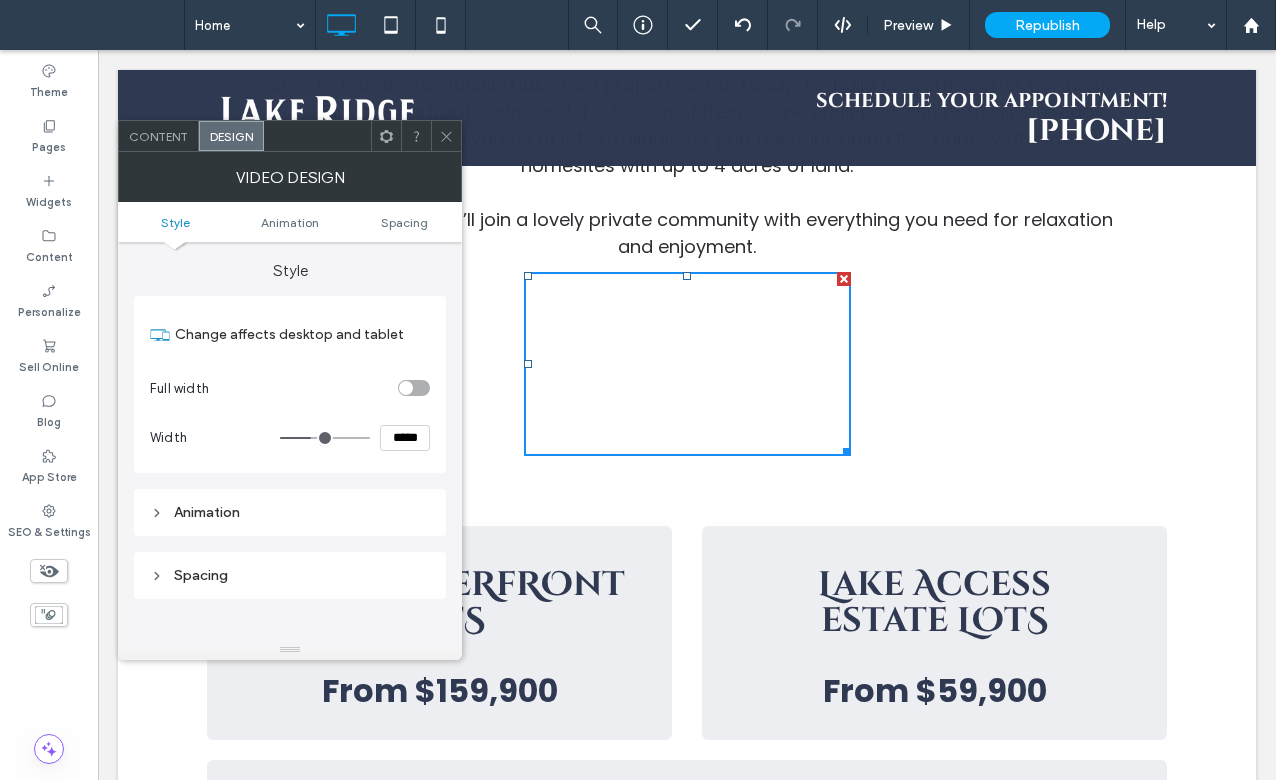 type on "***" 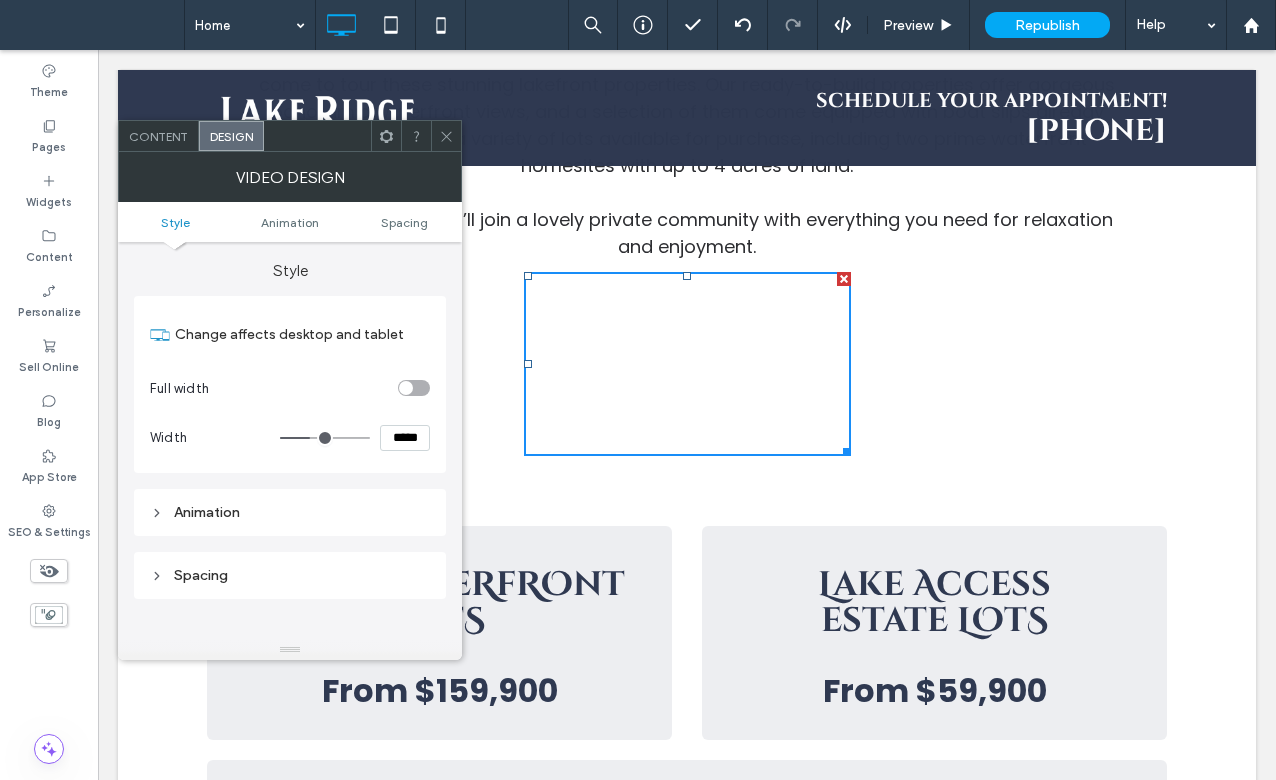 type on "***" 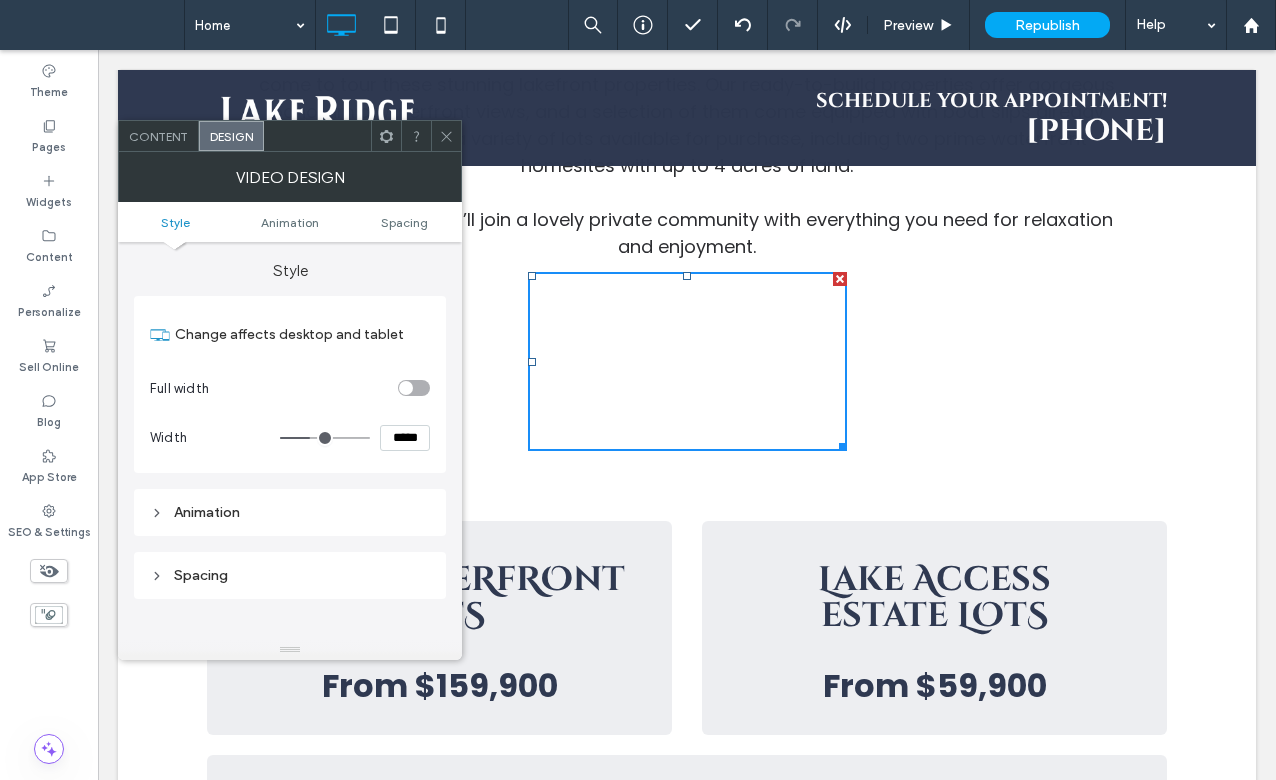 type on "***" 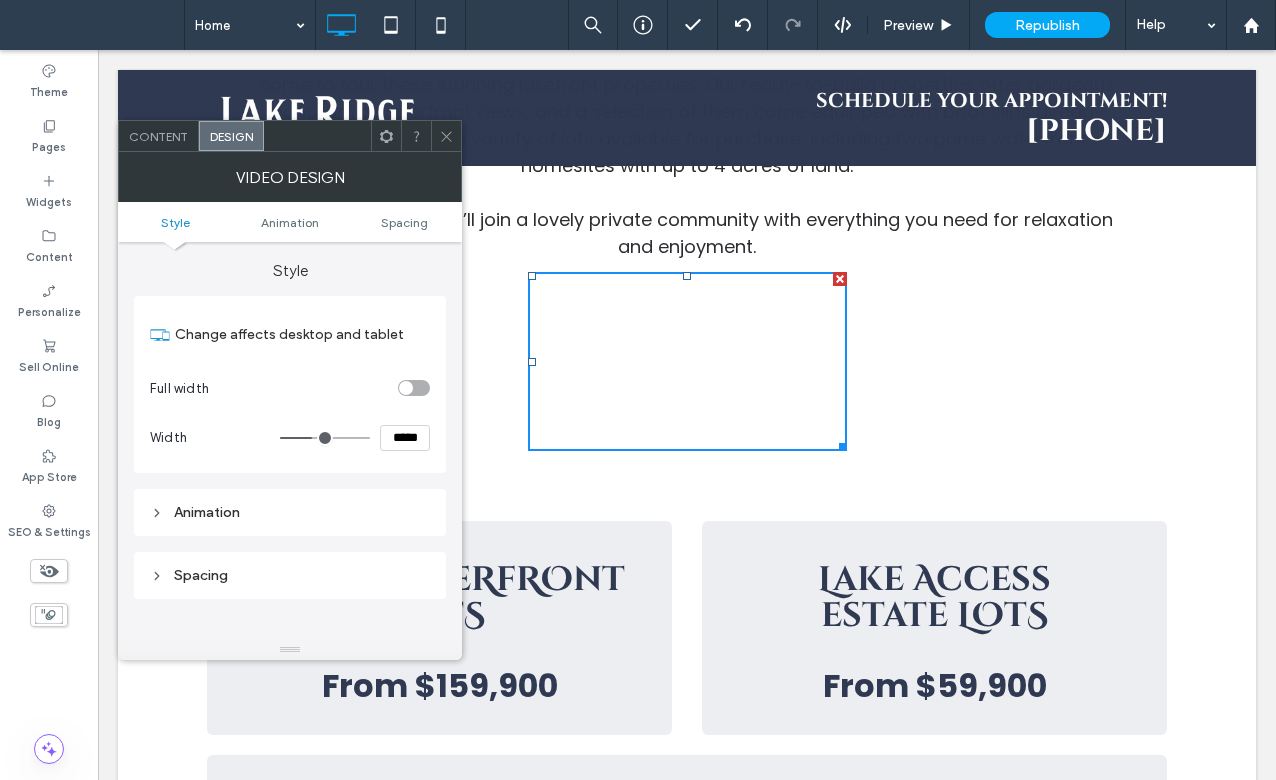type on "***" 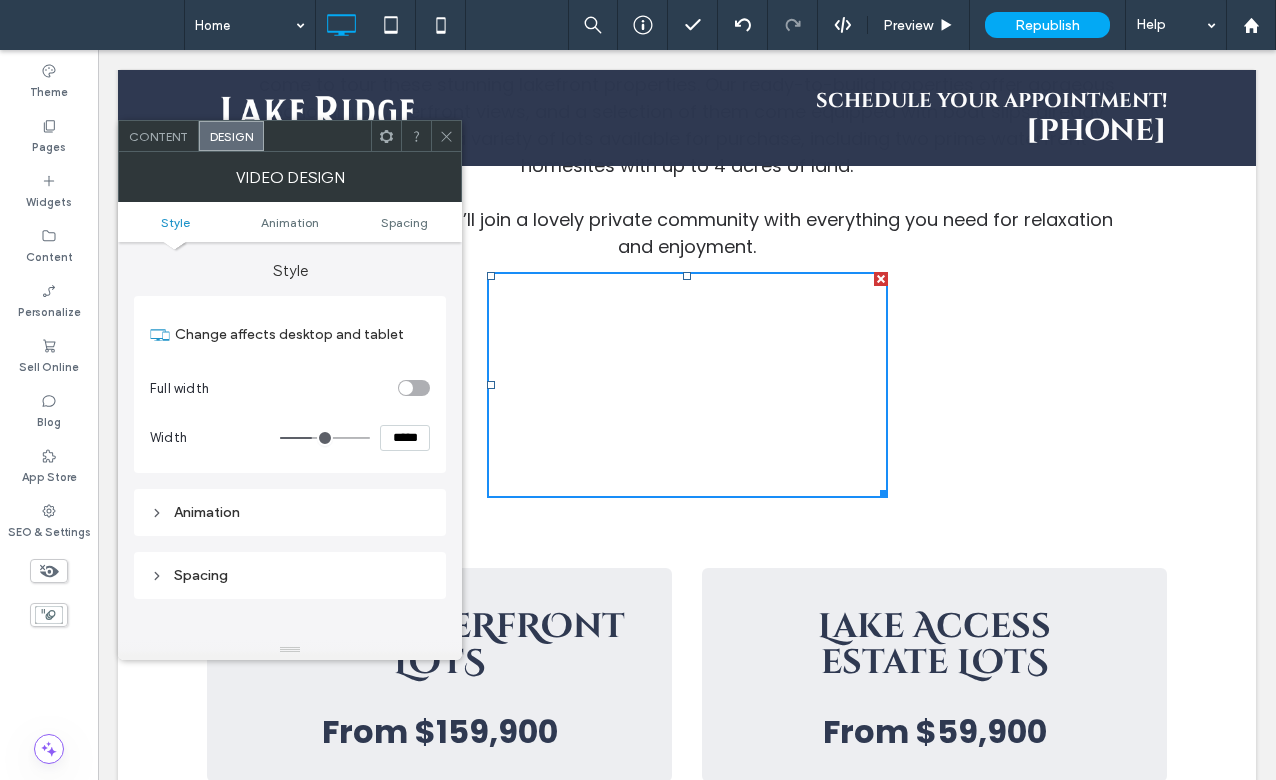 type on "***" 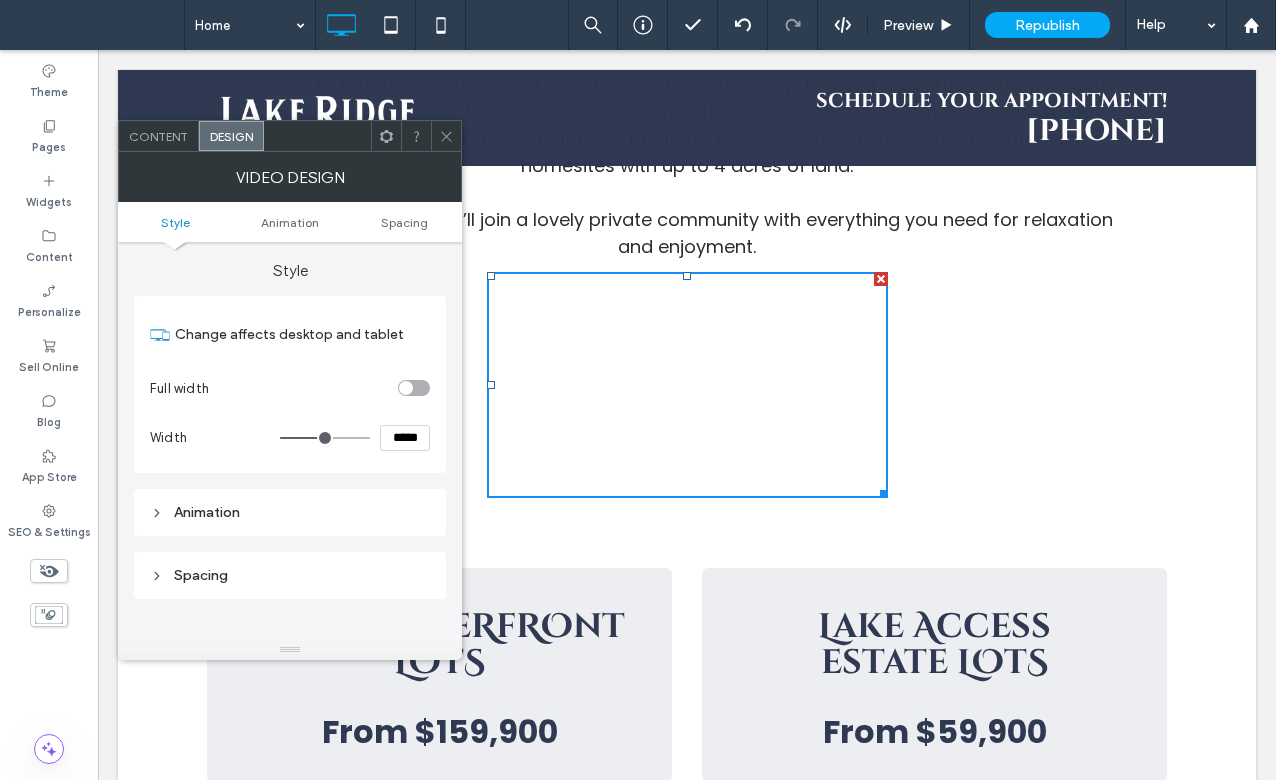 type on "***" 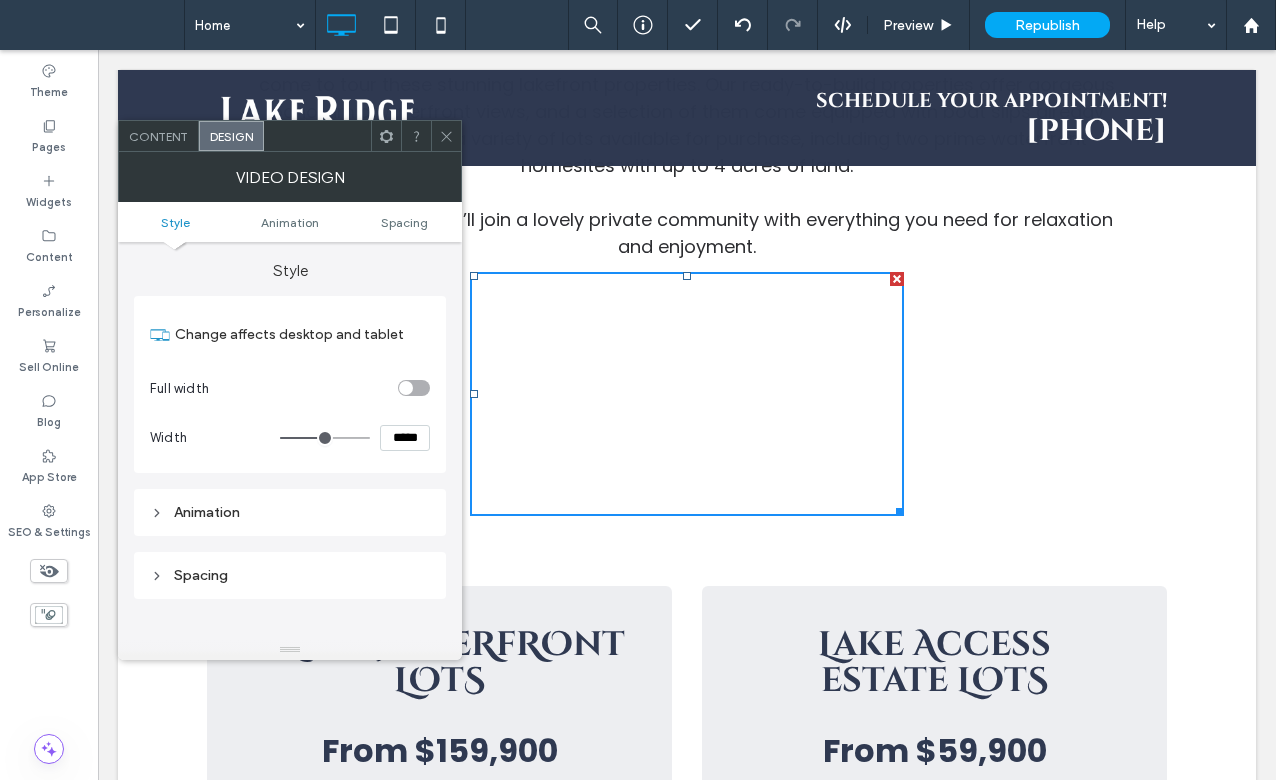 type on "***" 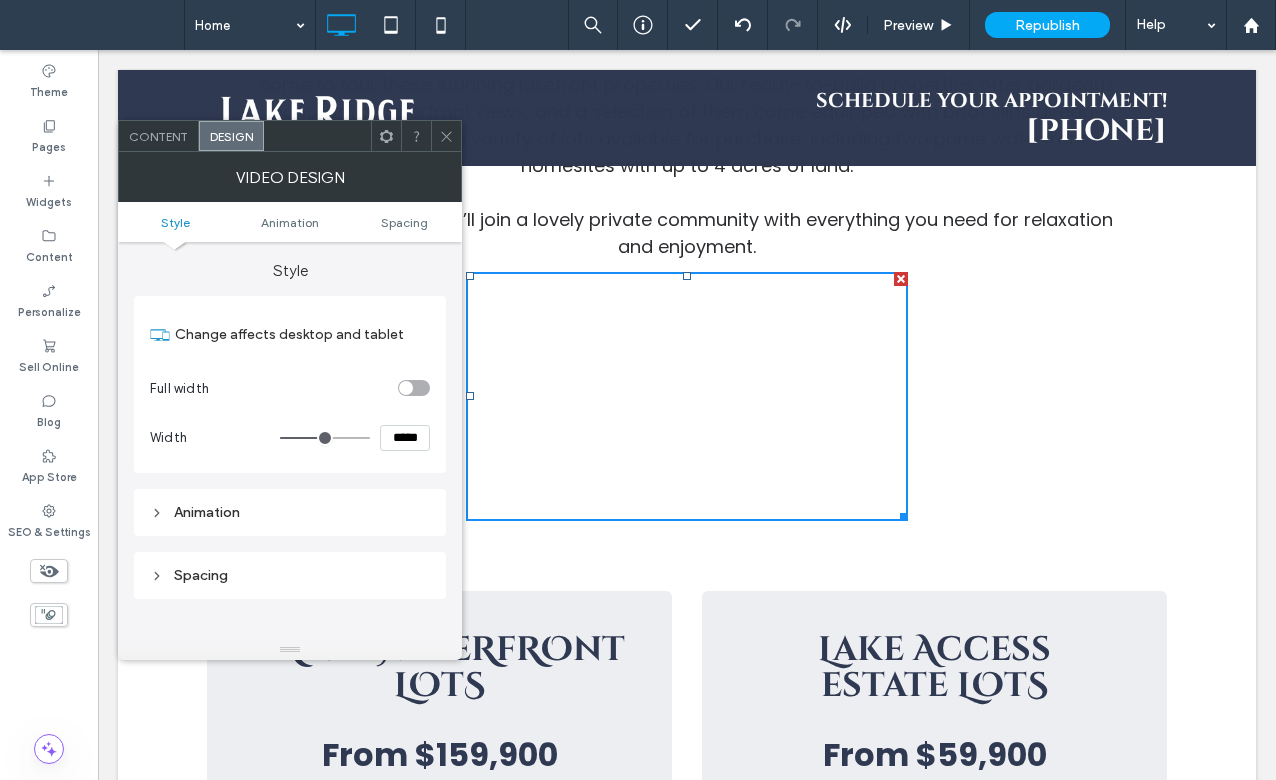 type on "***" 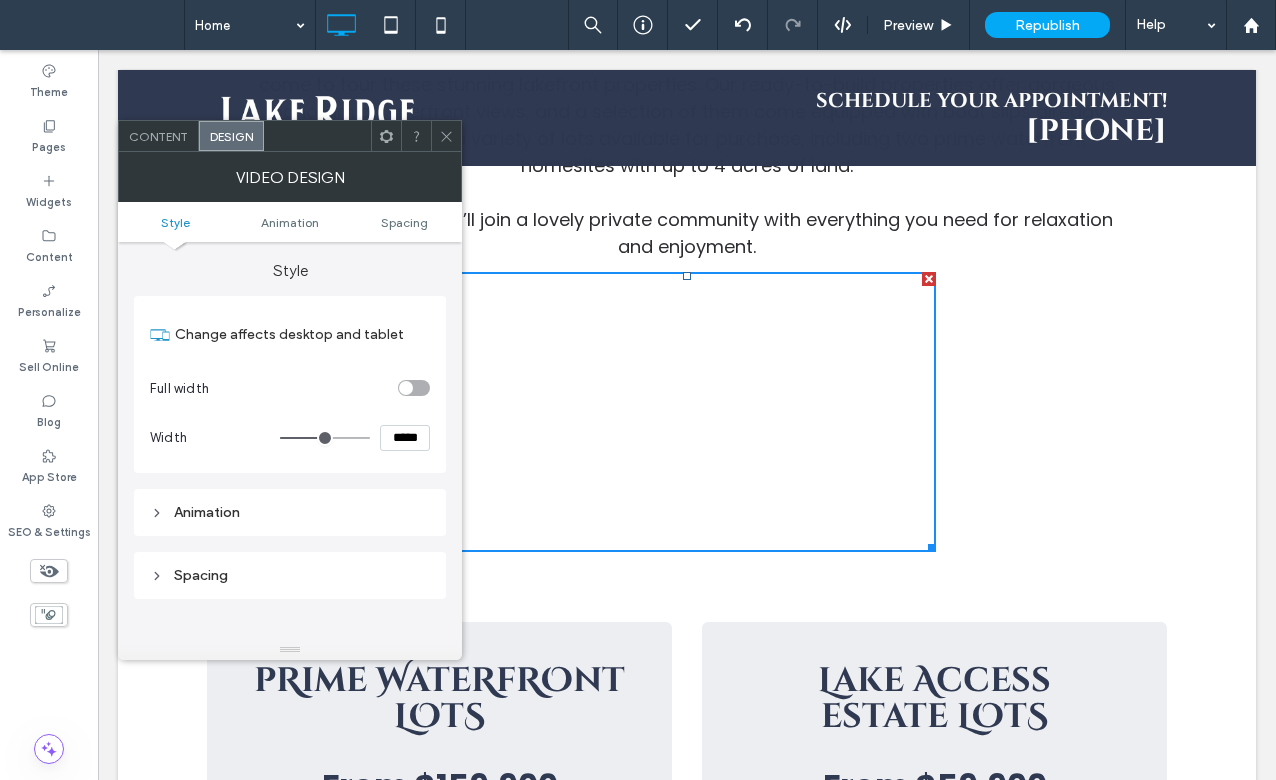 type on "***" 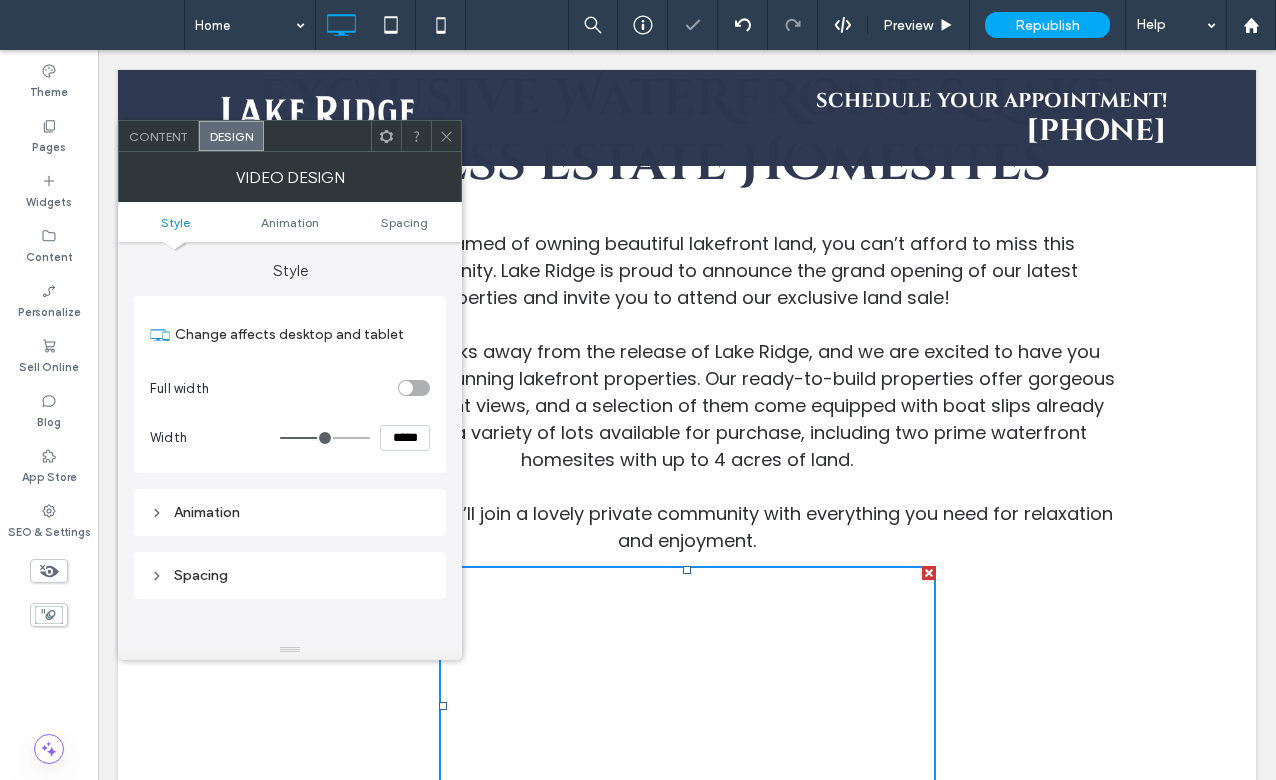 scroll, scrollTop: 1214, scrollLeft: 0, axis: vertical 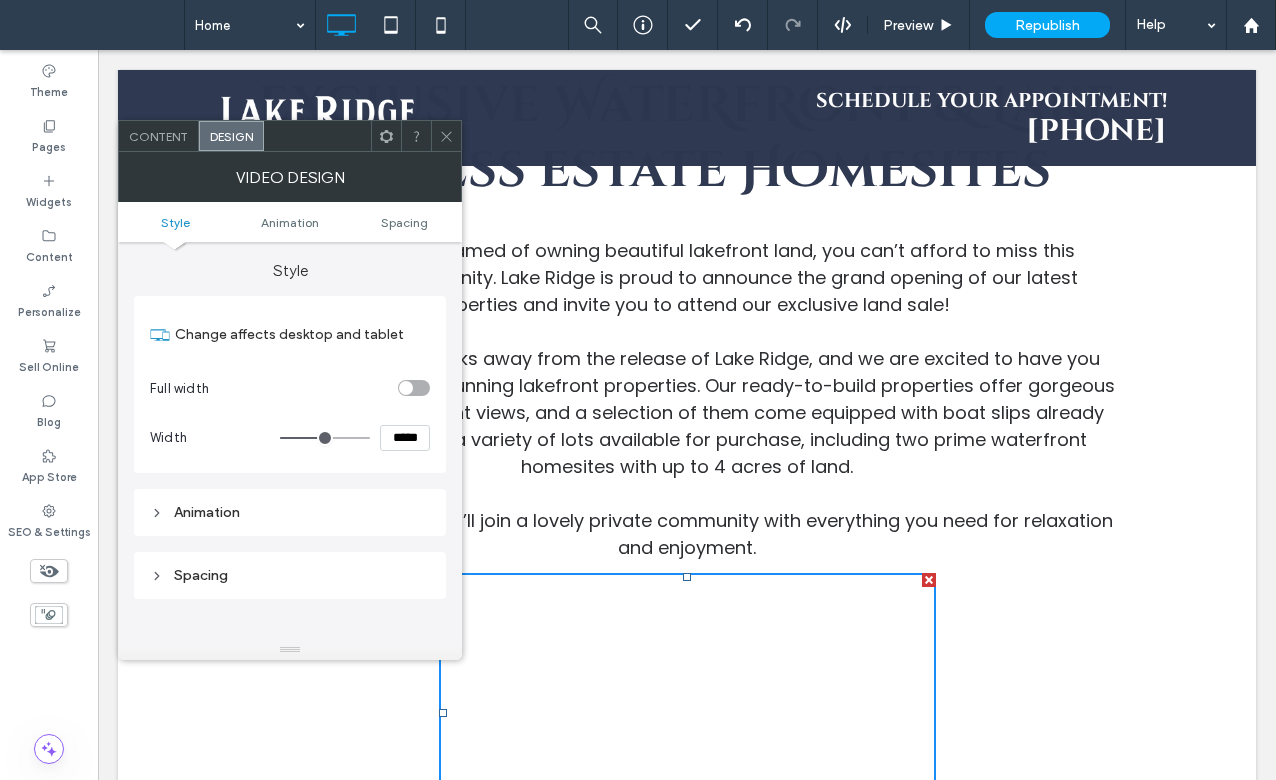 click 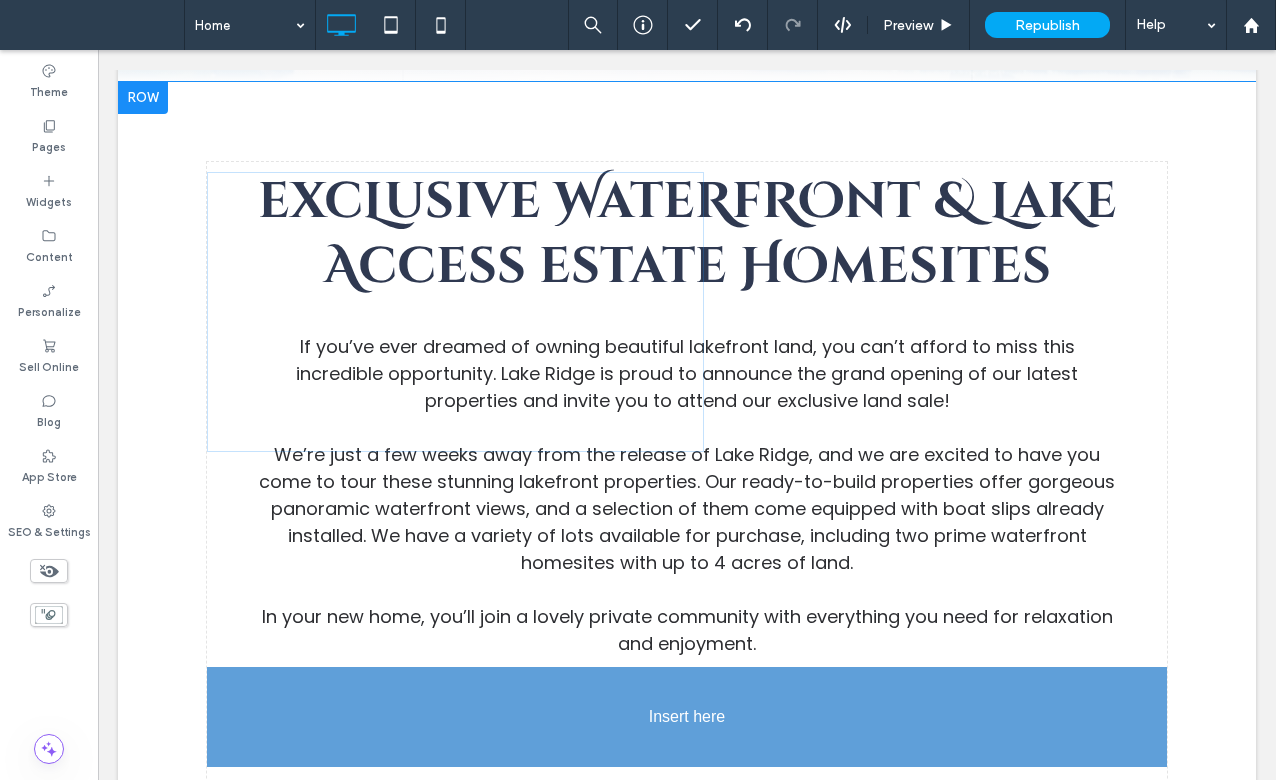 drag, startPoint x: 566, startPoint y: 652, endPoint x: 669, endPoint y: 672, distance: 104.92378 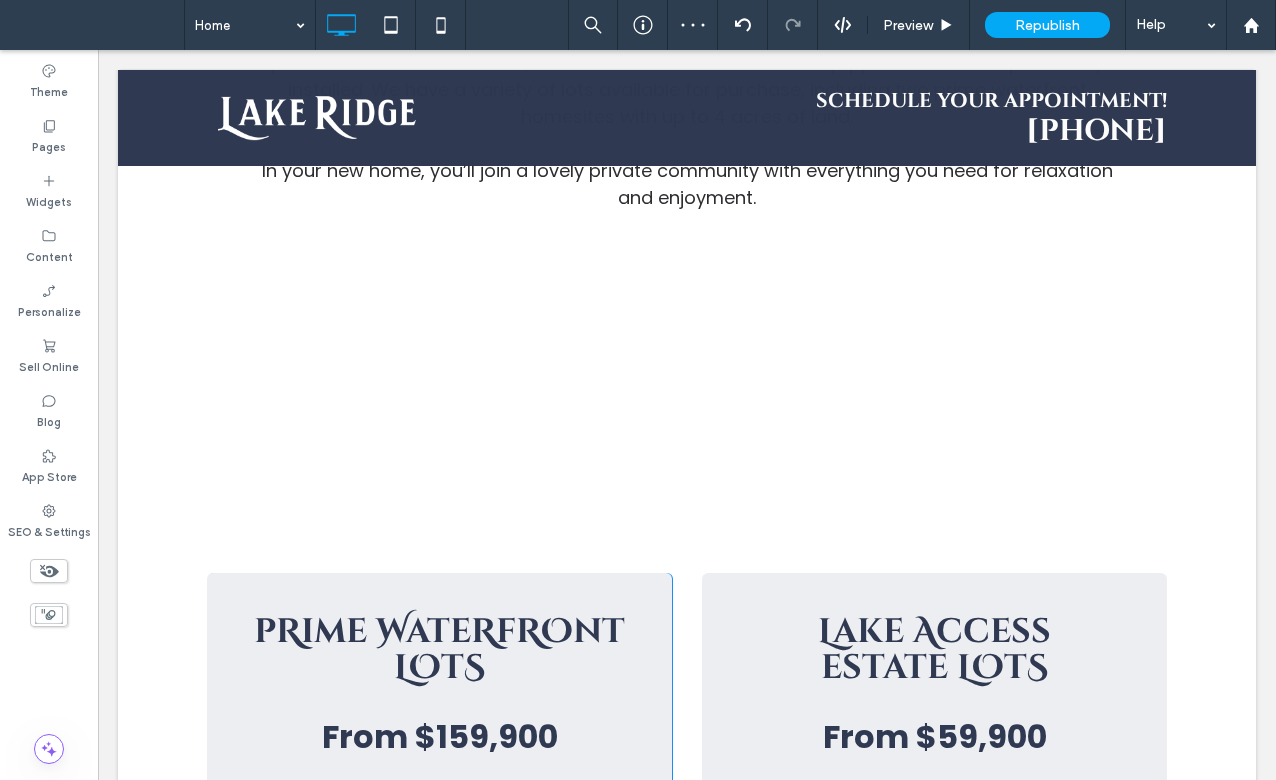scroll, scrollTop: 1484, scrollLeft: 0, axis: vertical 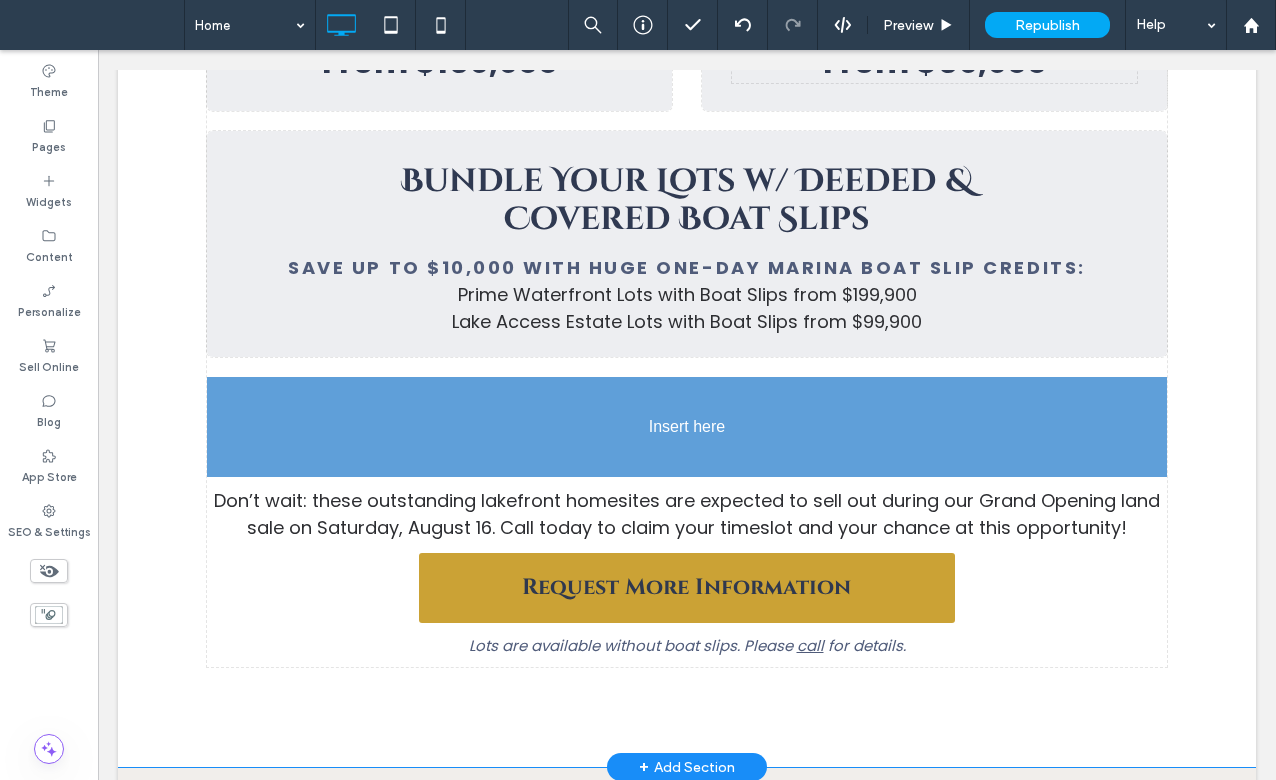 drag, startPoint x: 656, startPoint y: 342, endPoint x: 686, endPoint y: 418, distance: 81.706795 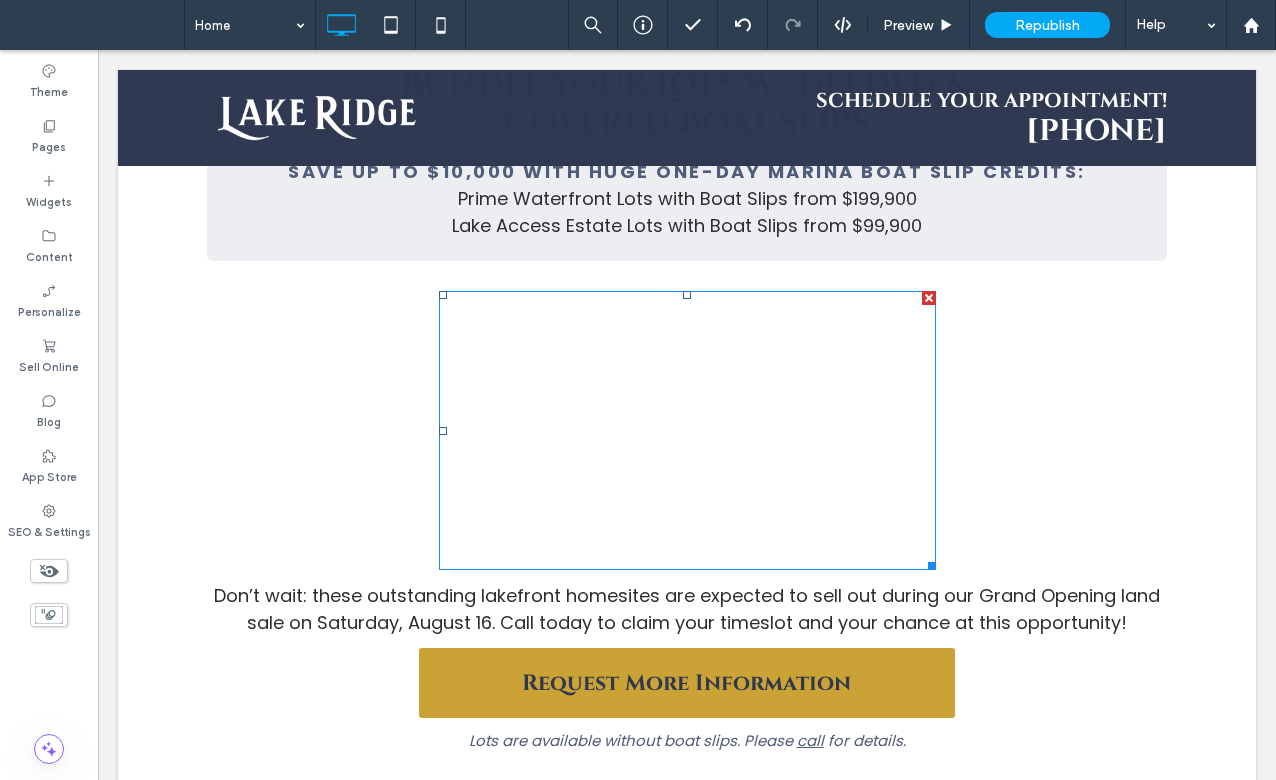 click at bounding box center [687, 431] 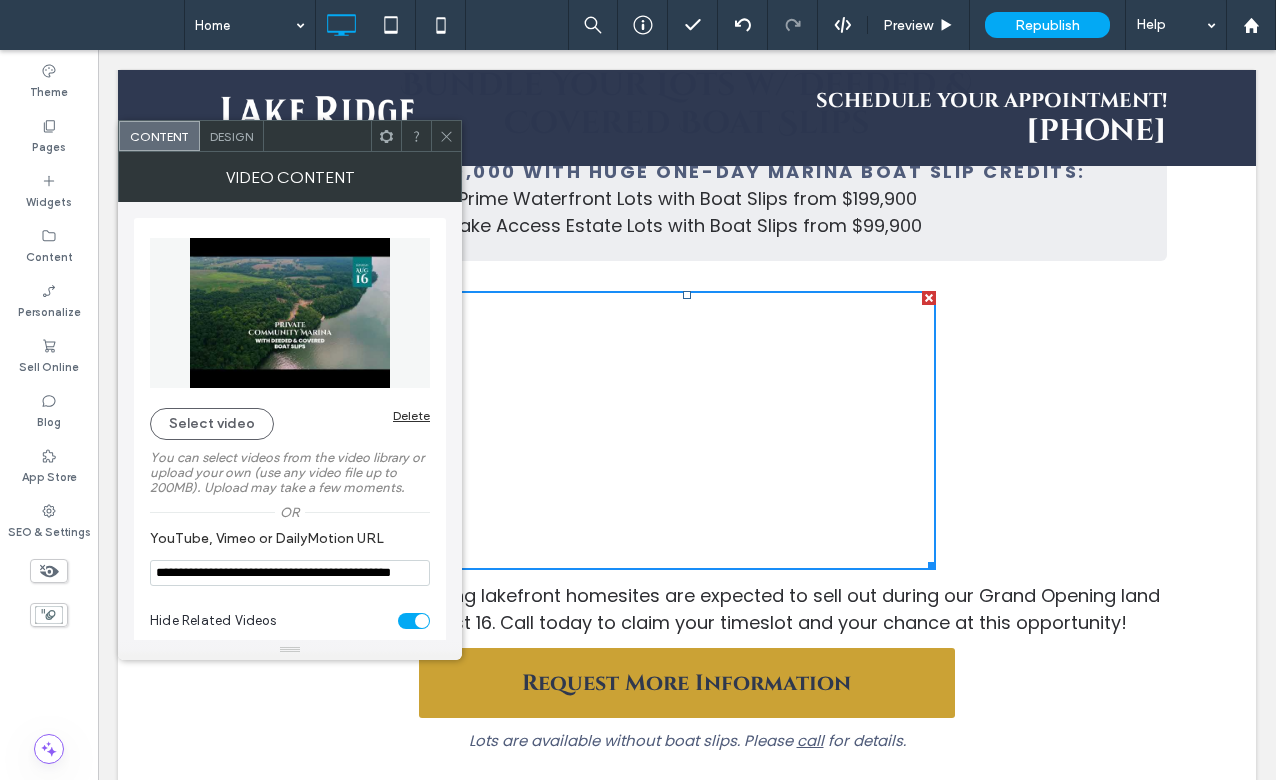 click on "Design" at bounding box center (231, 136) 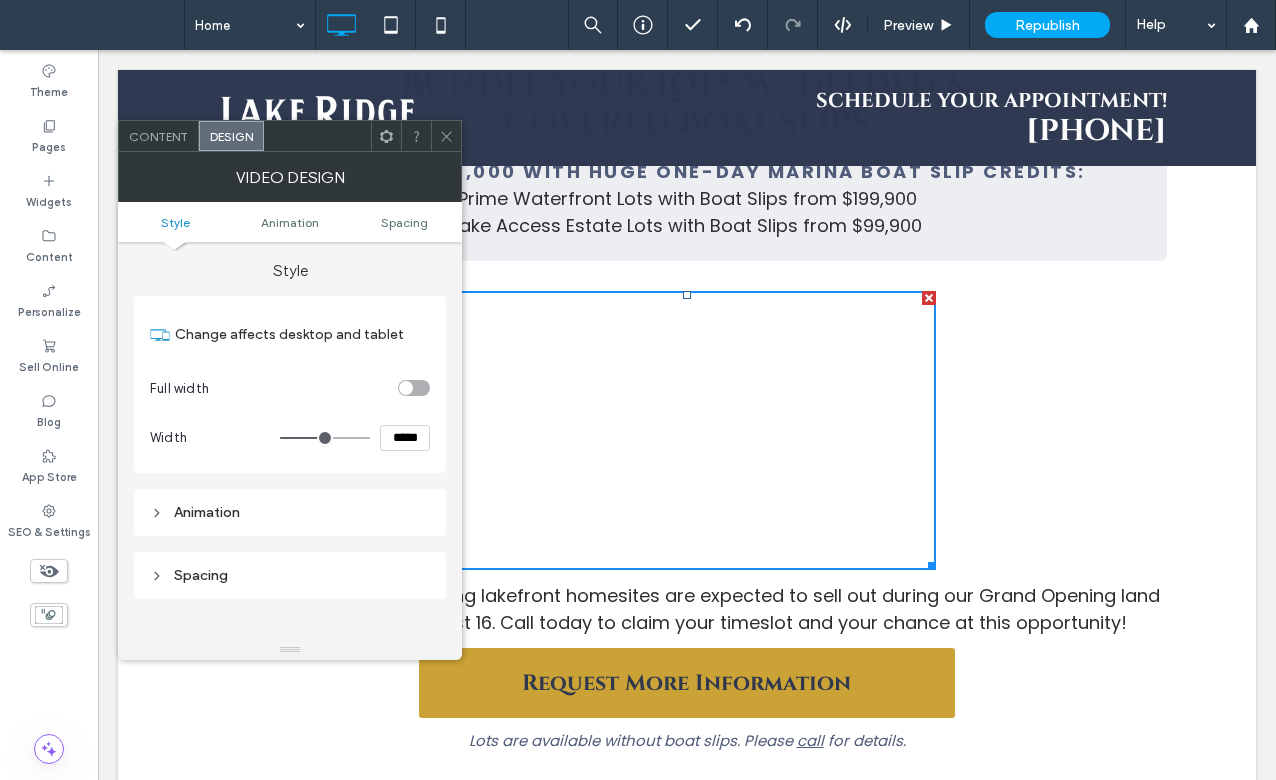 type on "***" 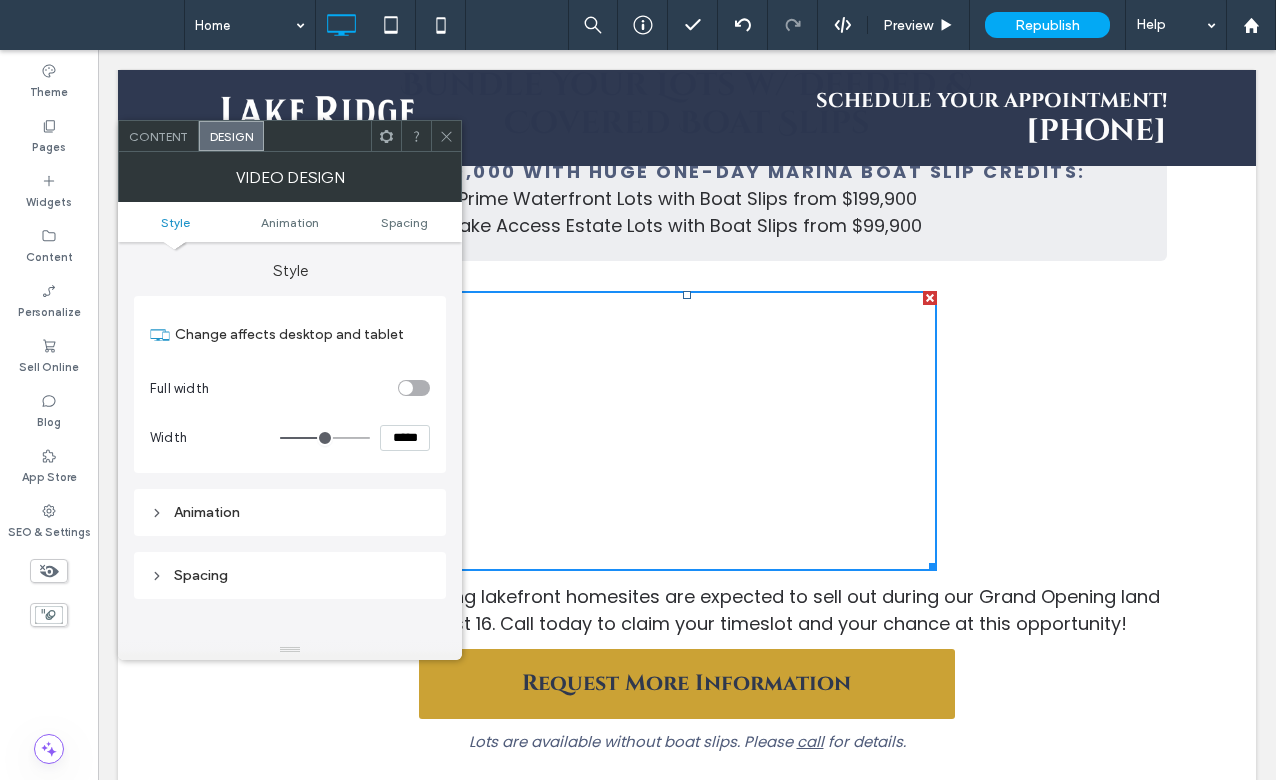 type on "***" 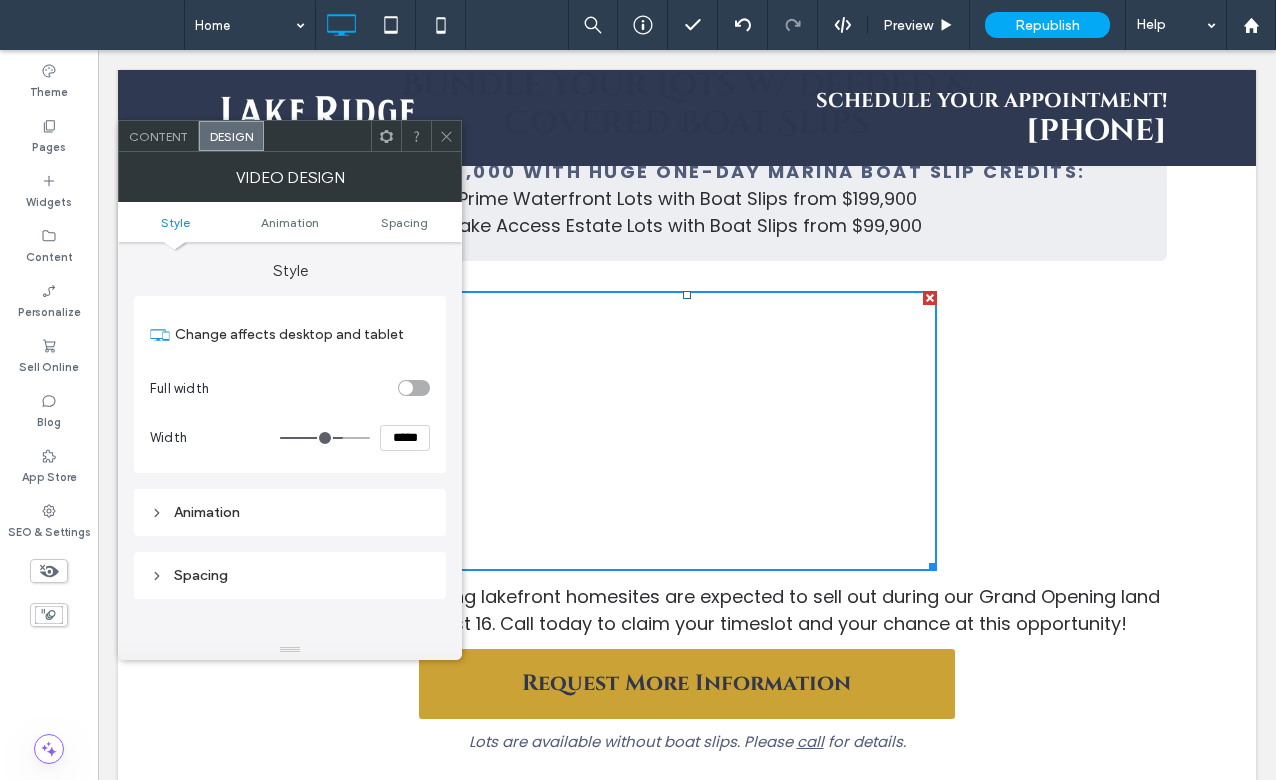type on "***" 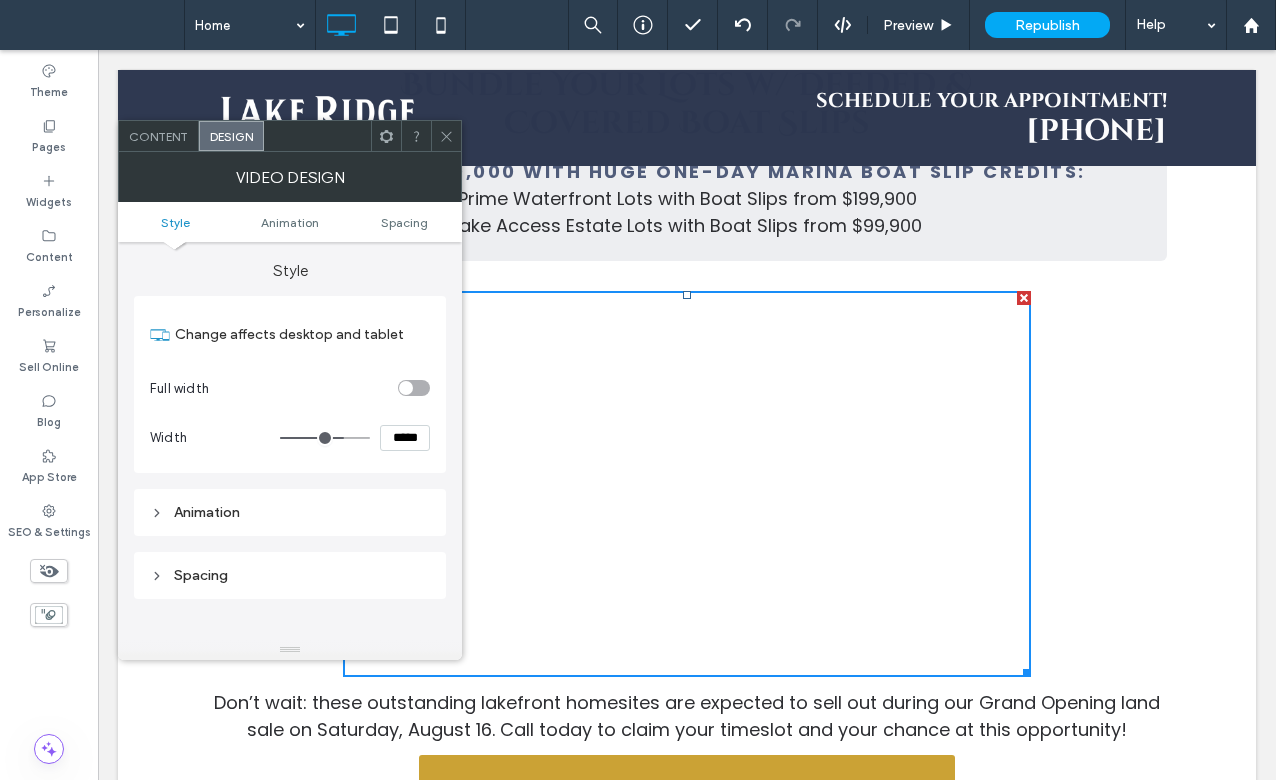 type on "***" 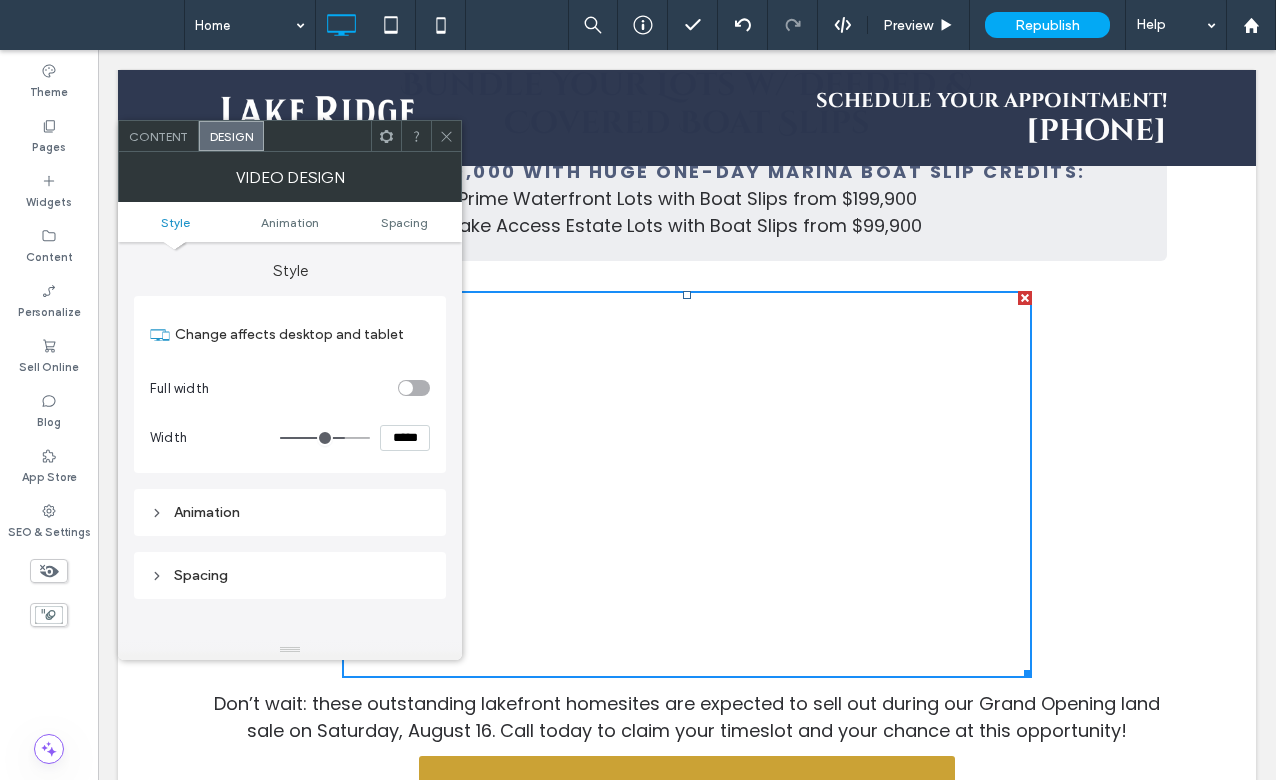 type on "***" 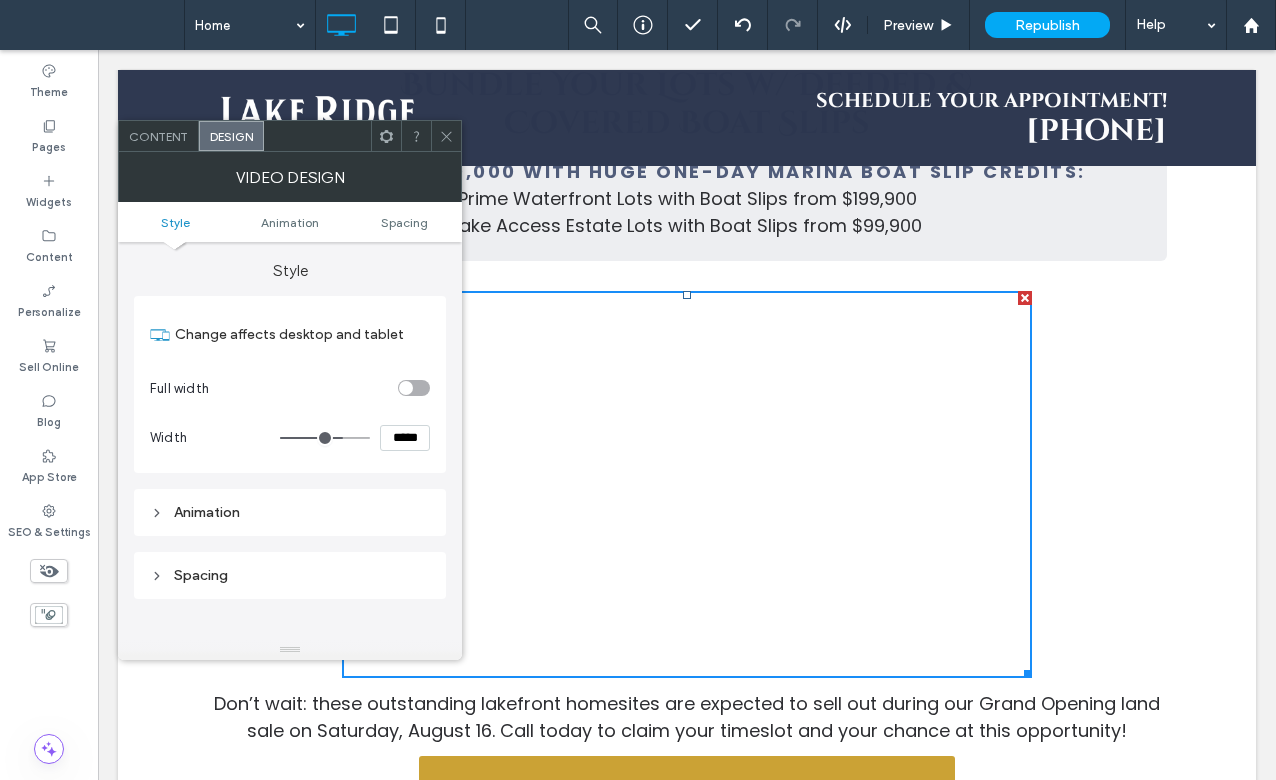 type on "***" 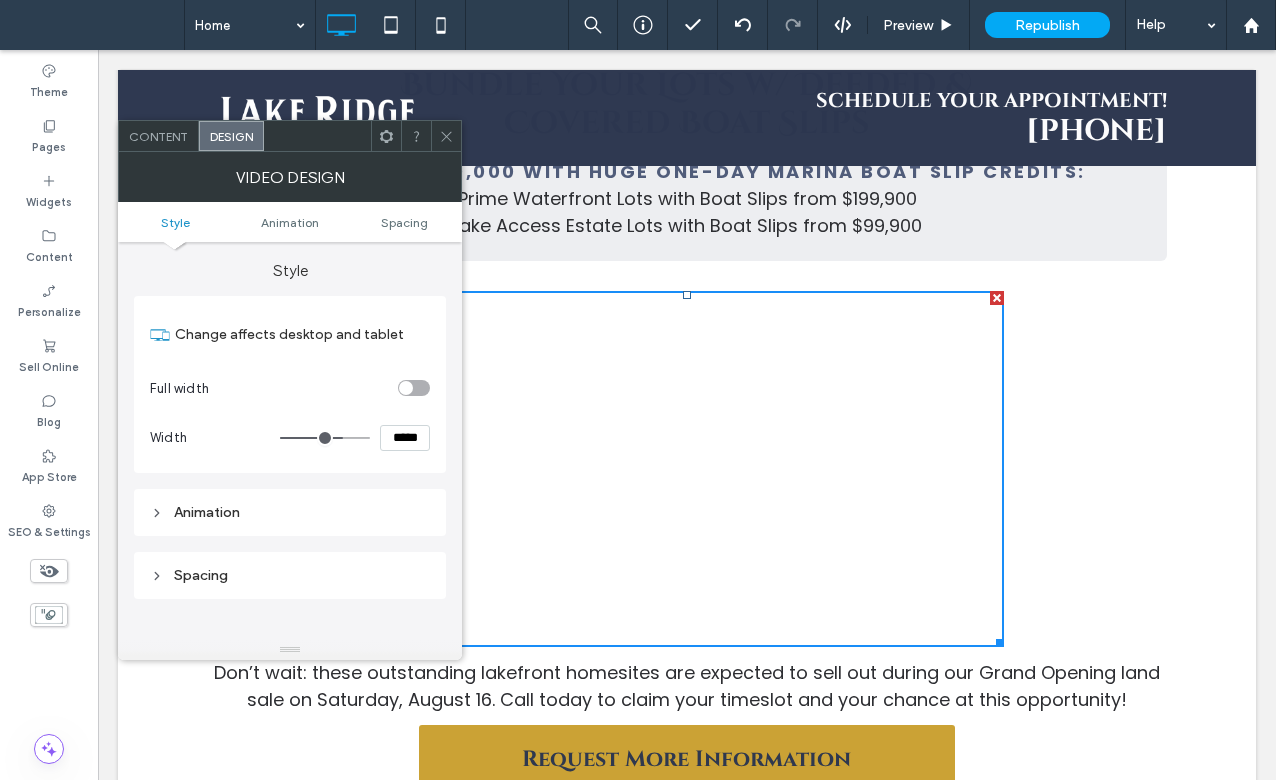 type on "***" 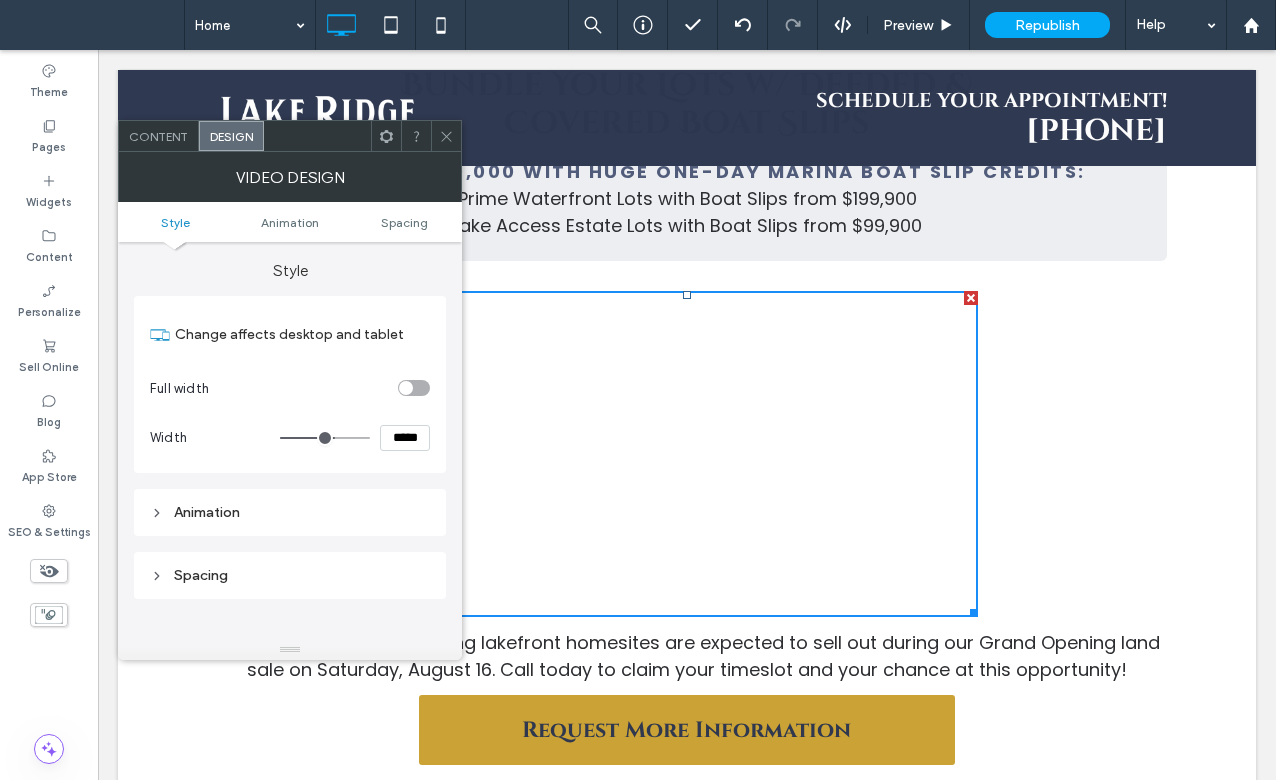click at bounding box center [325, 438] 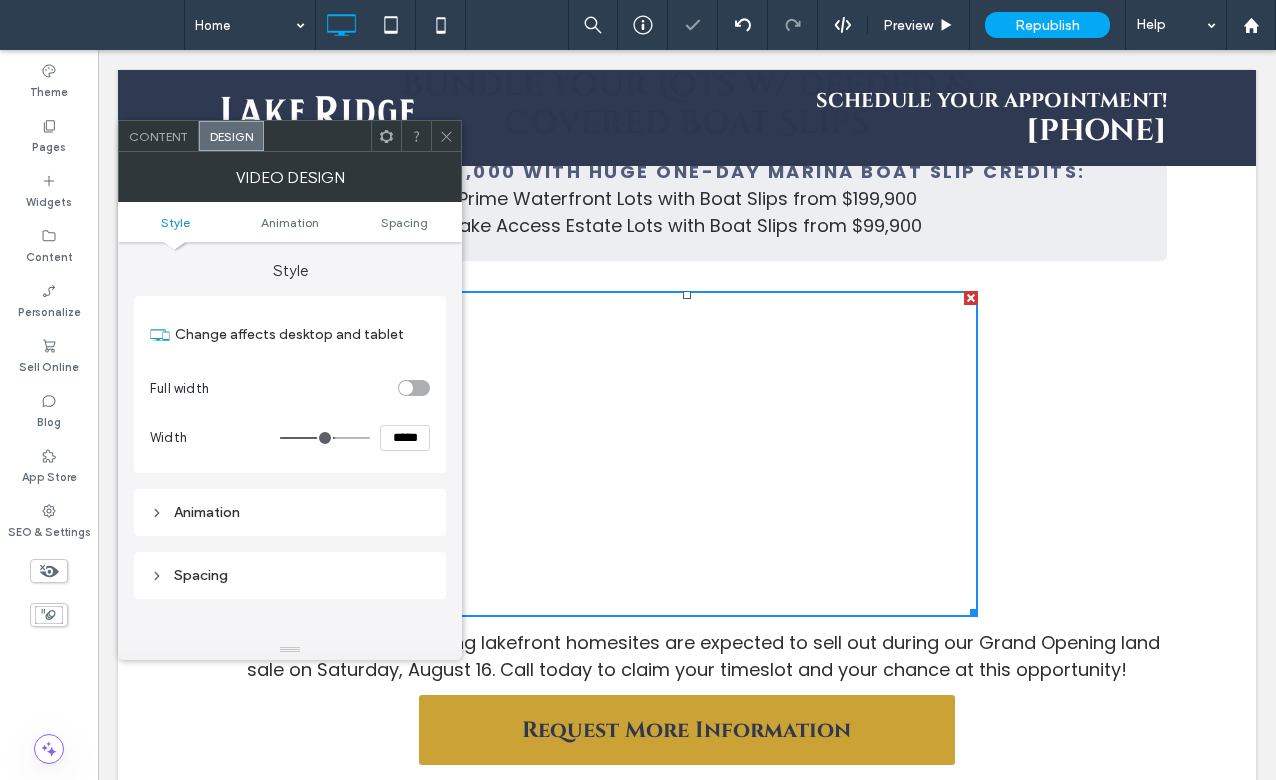 click at bounding box center [414, 388] 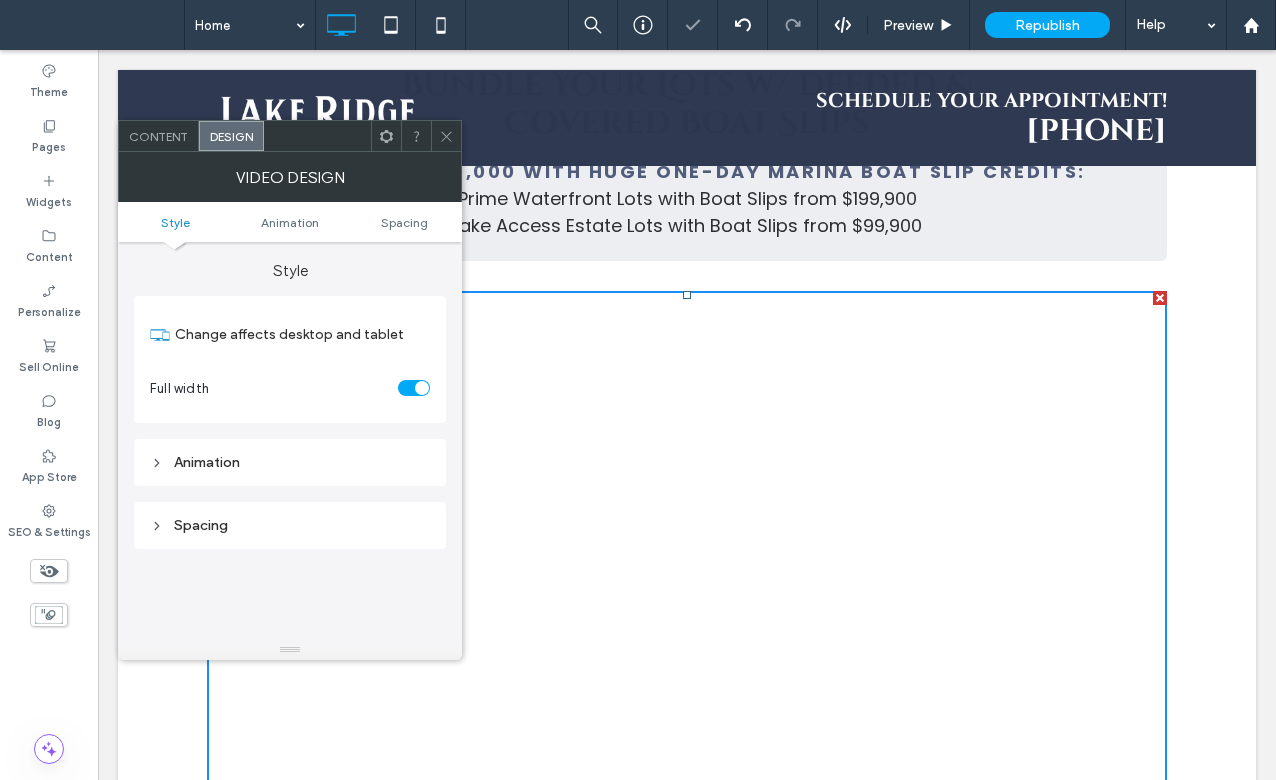 click at bounding box center [414, 388] 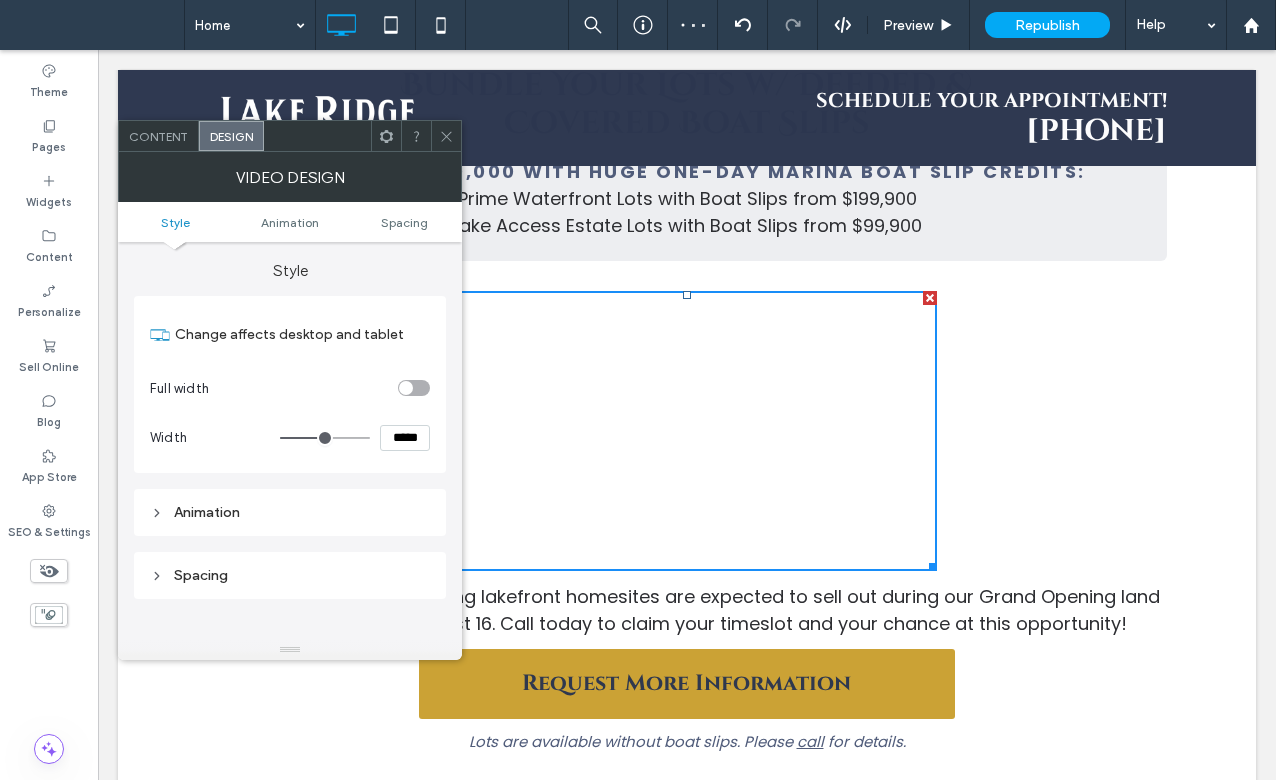 drag, startPoint x: 361, startPoint y: 440, endPoint x: 326, endPoint y: 437, distance: 35.128338 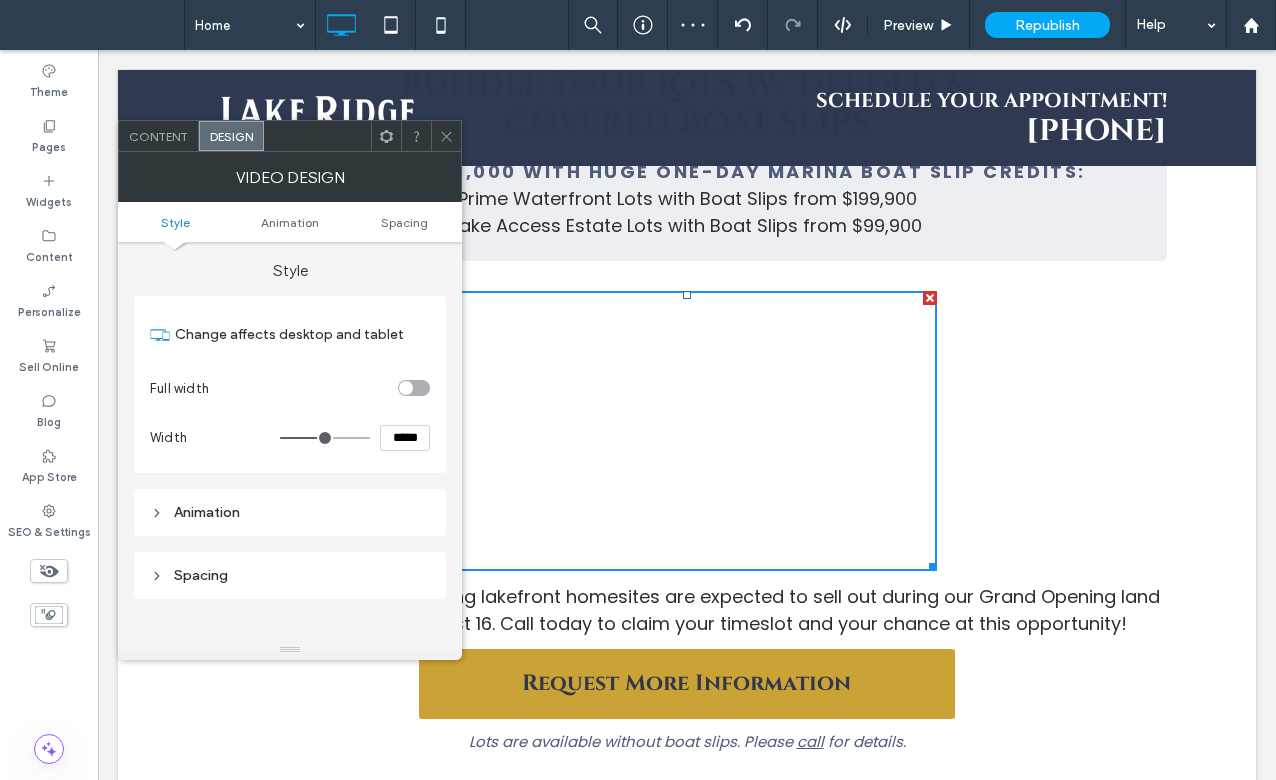 click at bounding box center [325, 438] 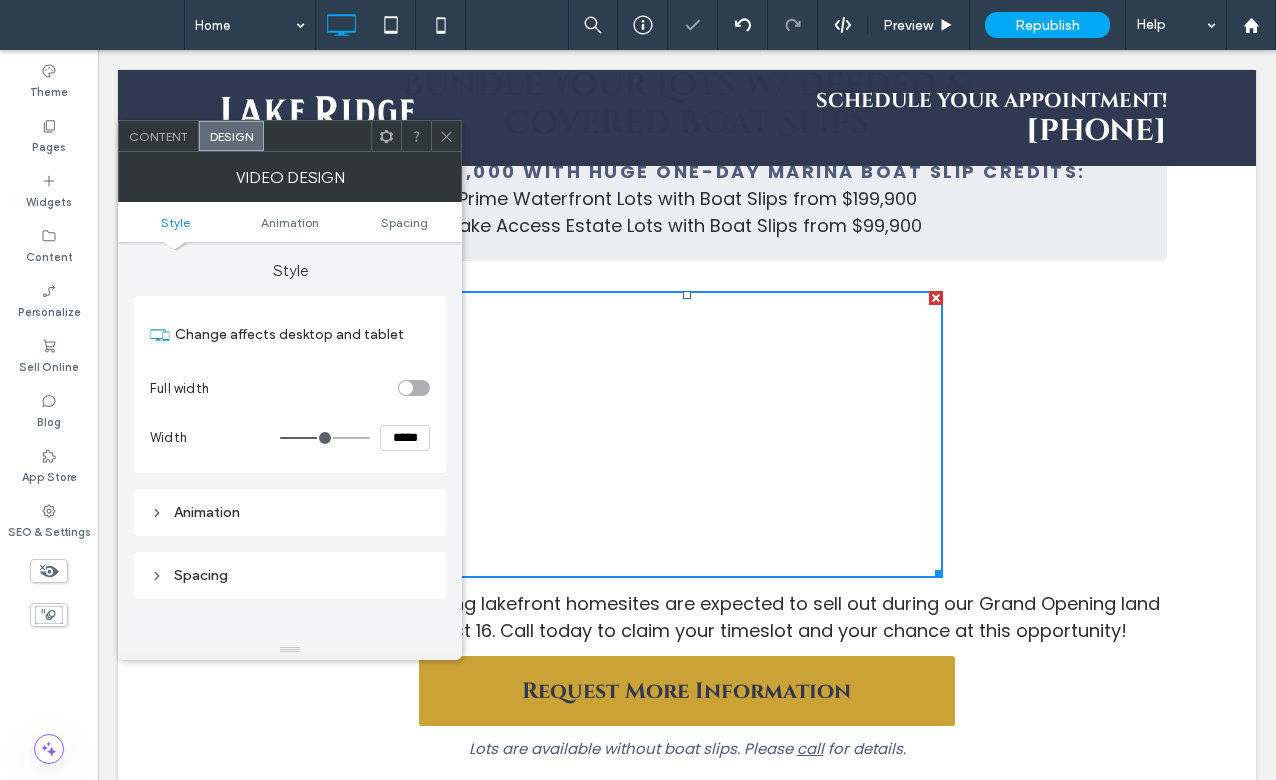 click 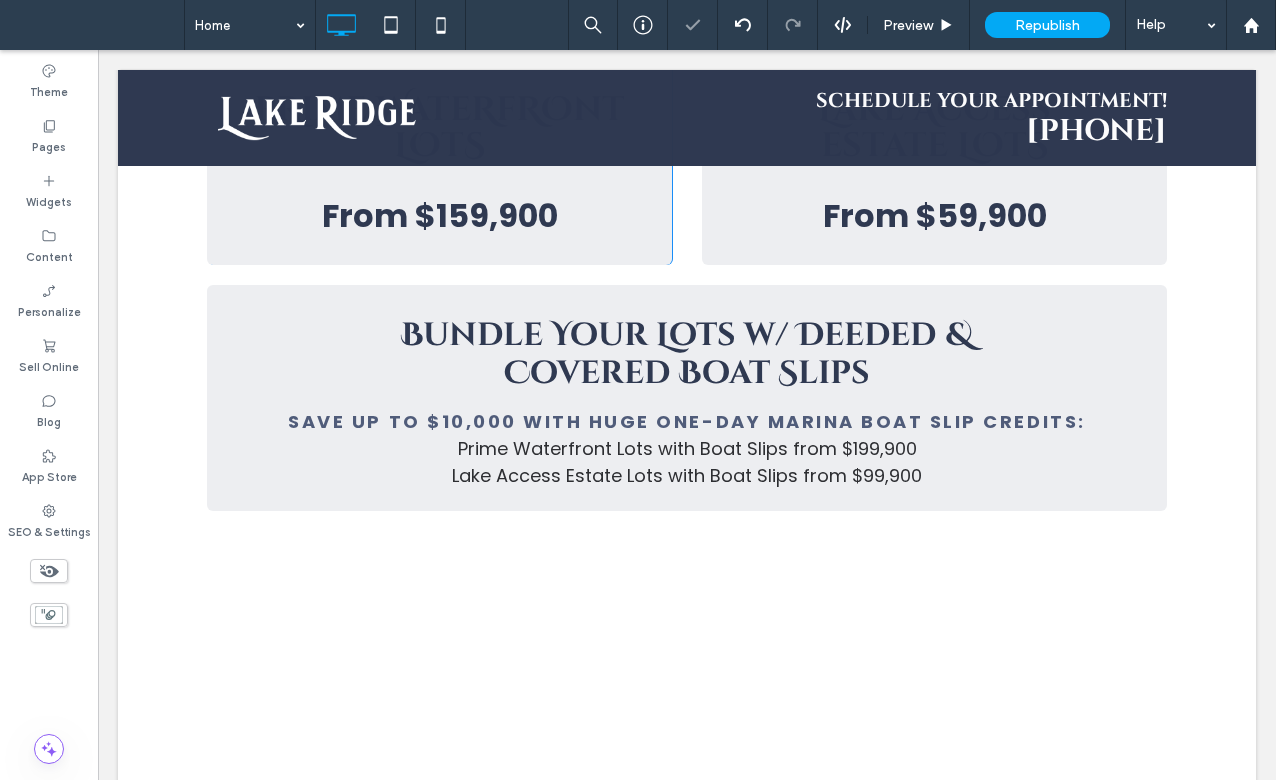 scroll, scrollTop: 1787, scrollLeft: 0, axis: vertical 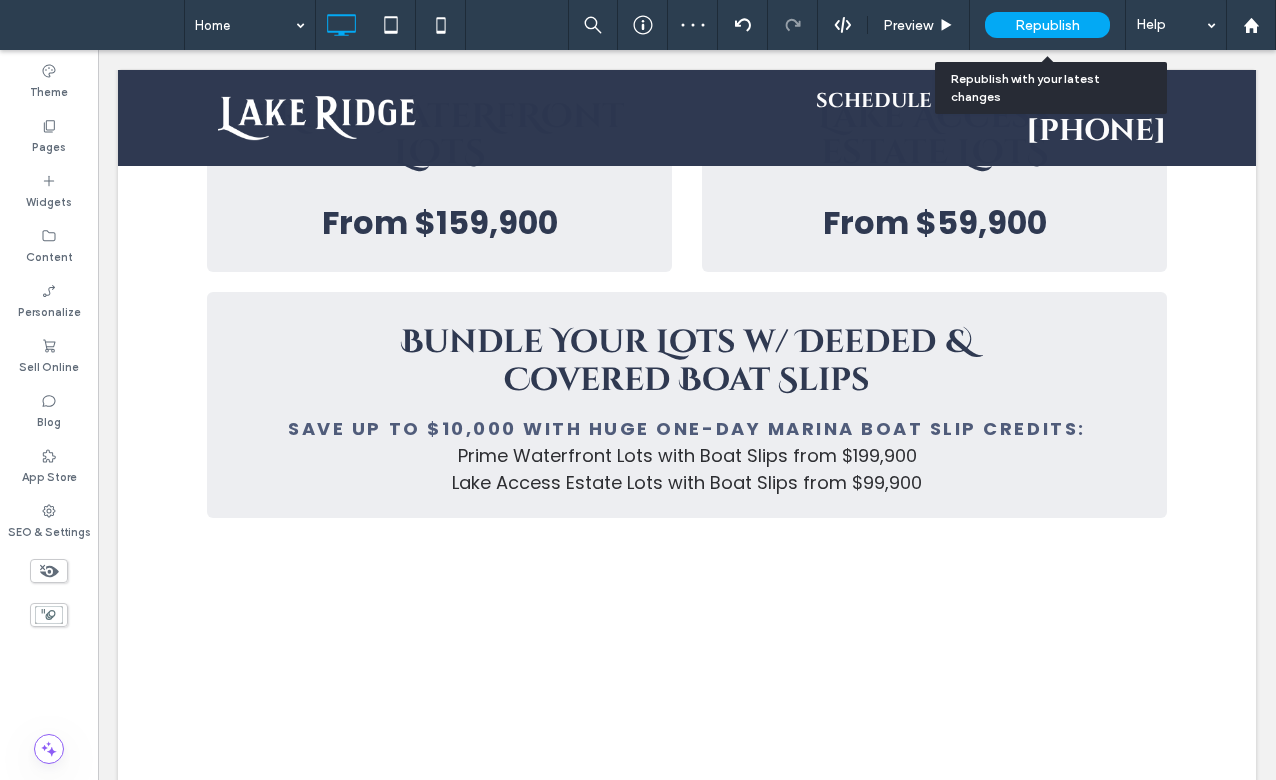 click on "Republish" at bounding box center (1047, 25) 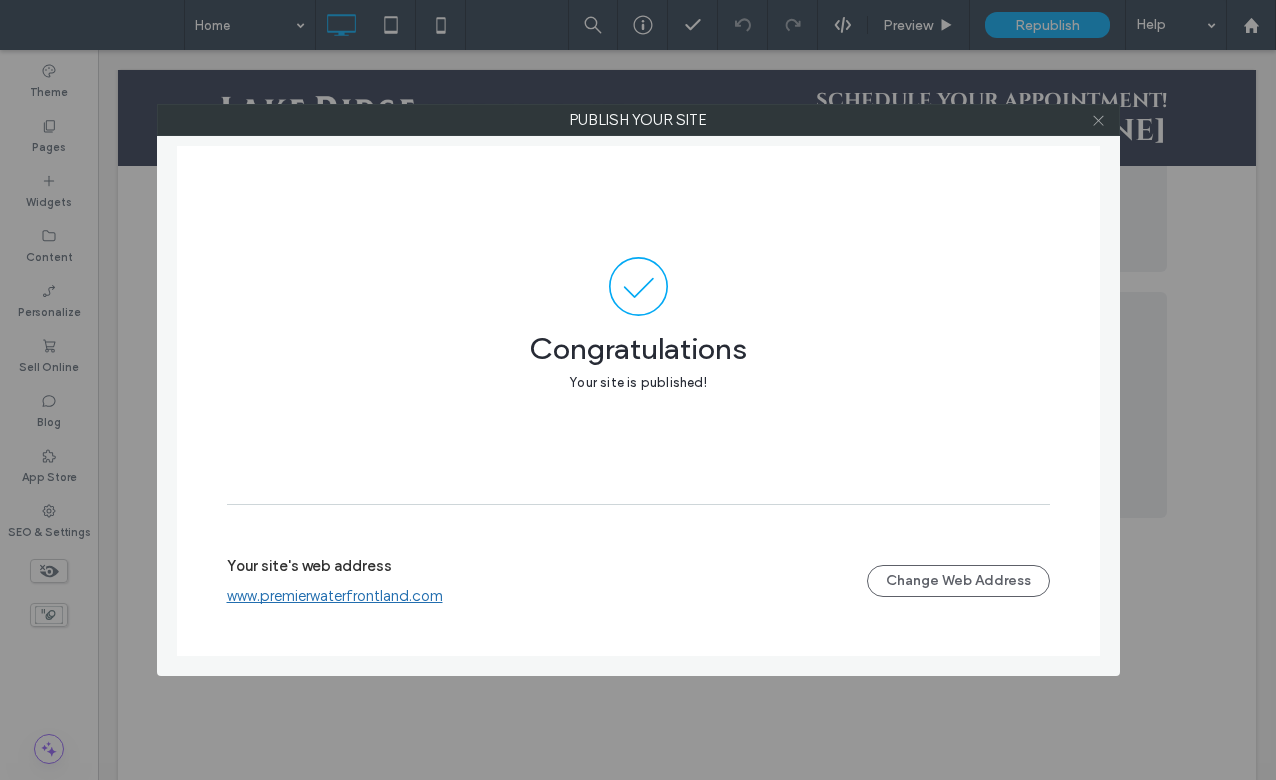 click 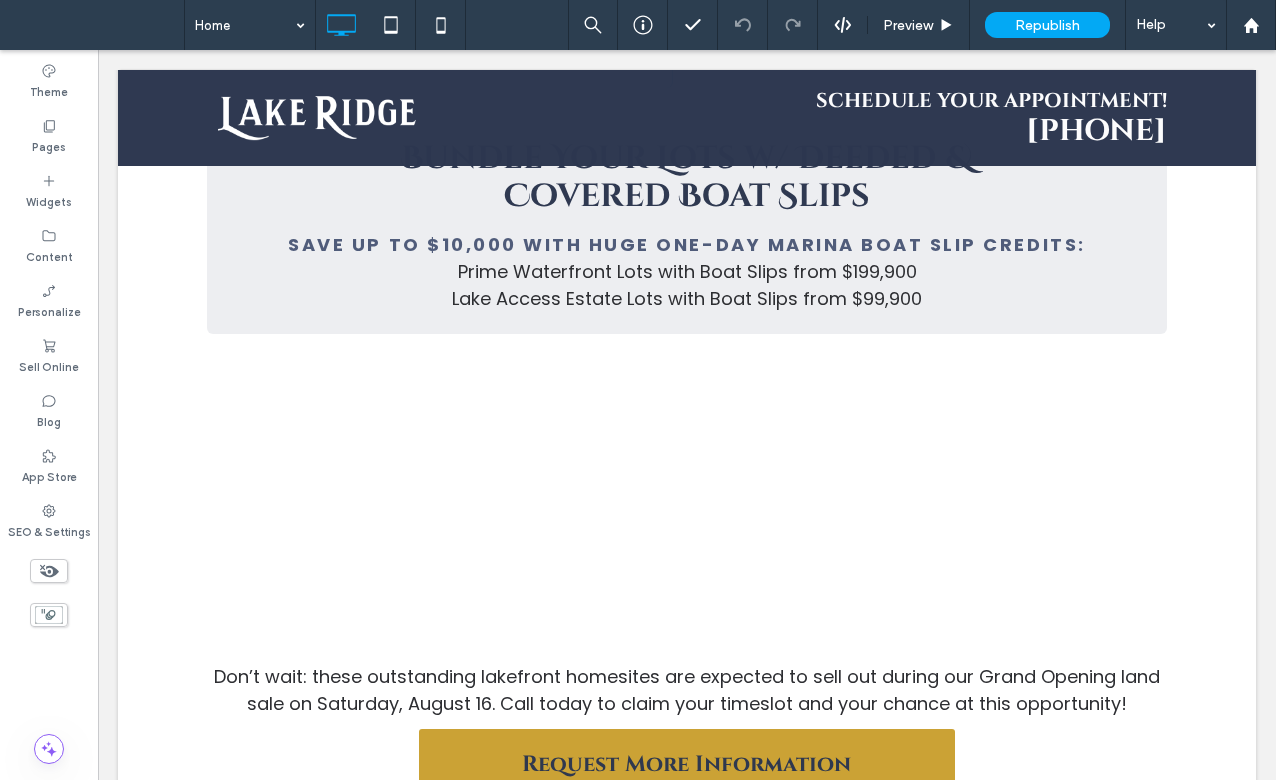scroll, scrollTop: 1964, scrollLeft: 0, axis: vertical 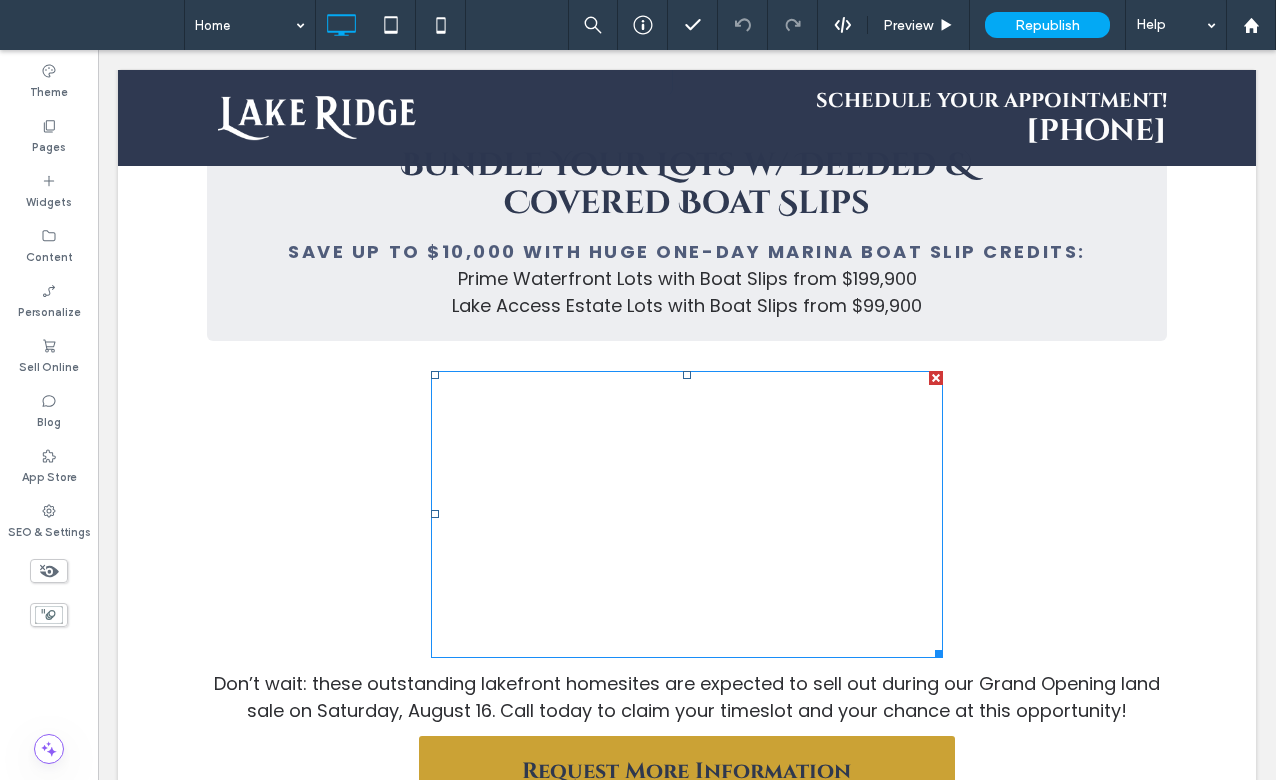 click at bounding box center [687, 514] 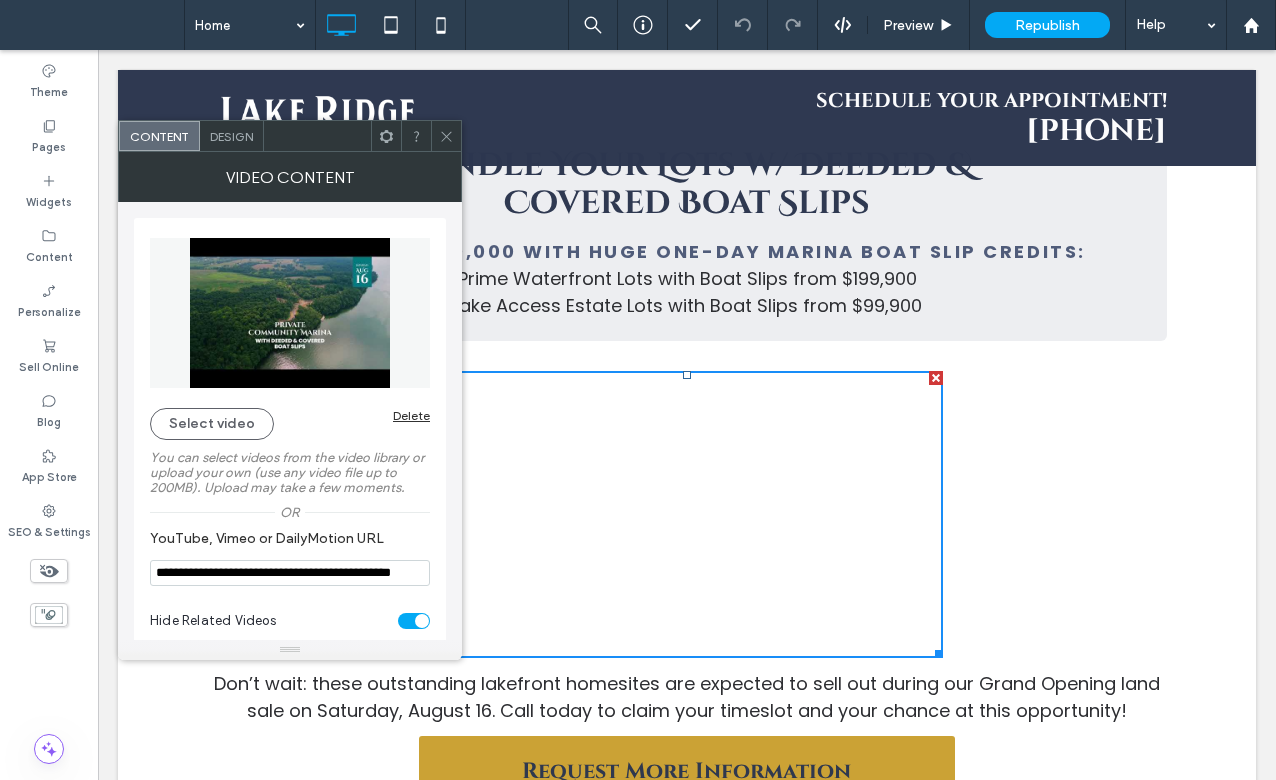click on "Design" at bounding box center [231, 136] 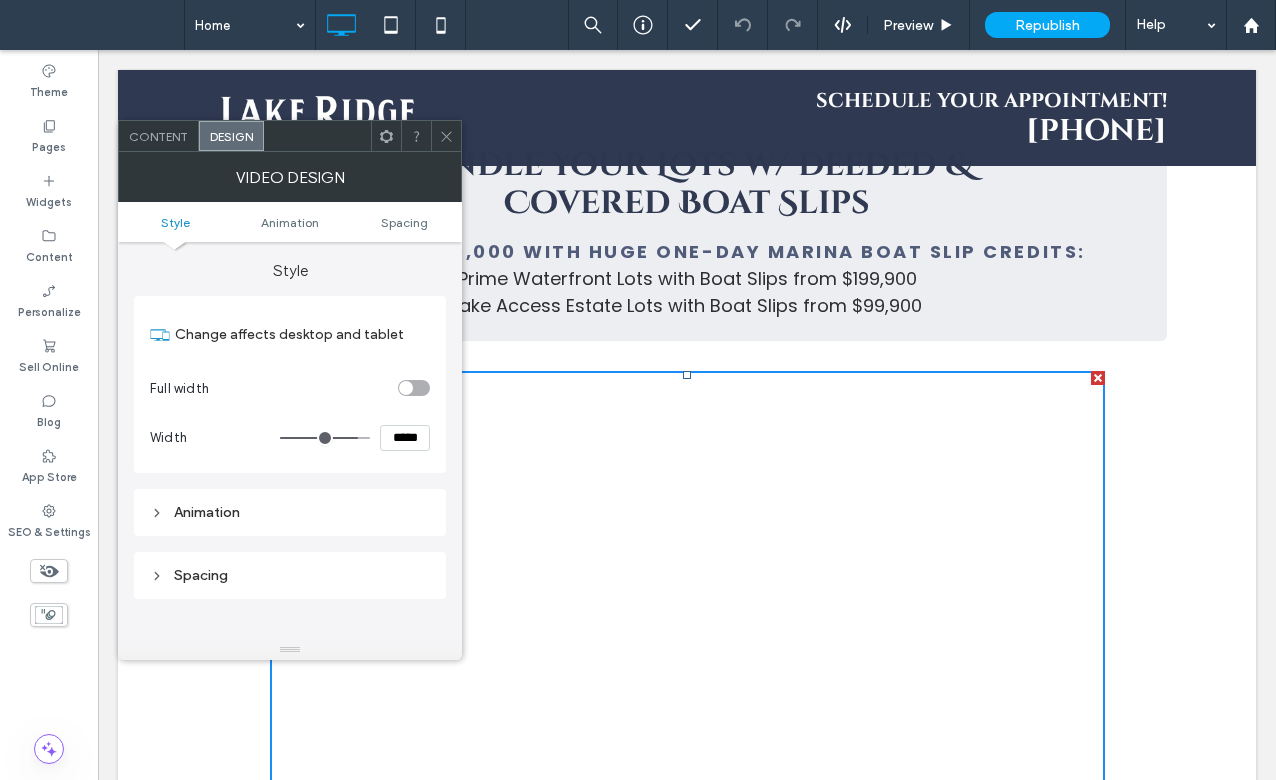 drag, startPoint x: 328, startPoint y: 440, endPoint x: 352, endPoint y: 440, distance: 24 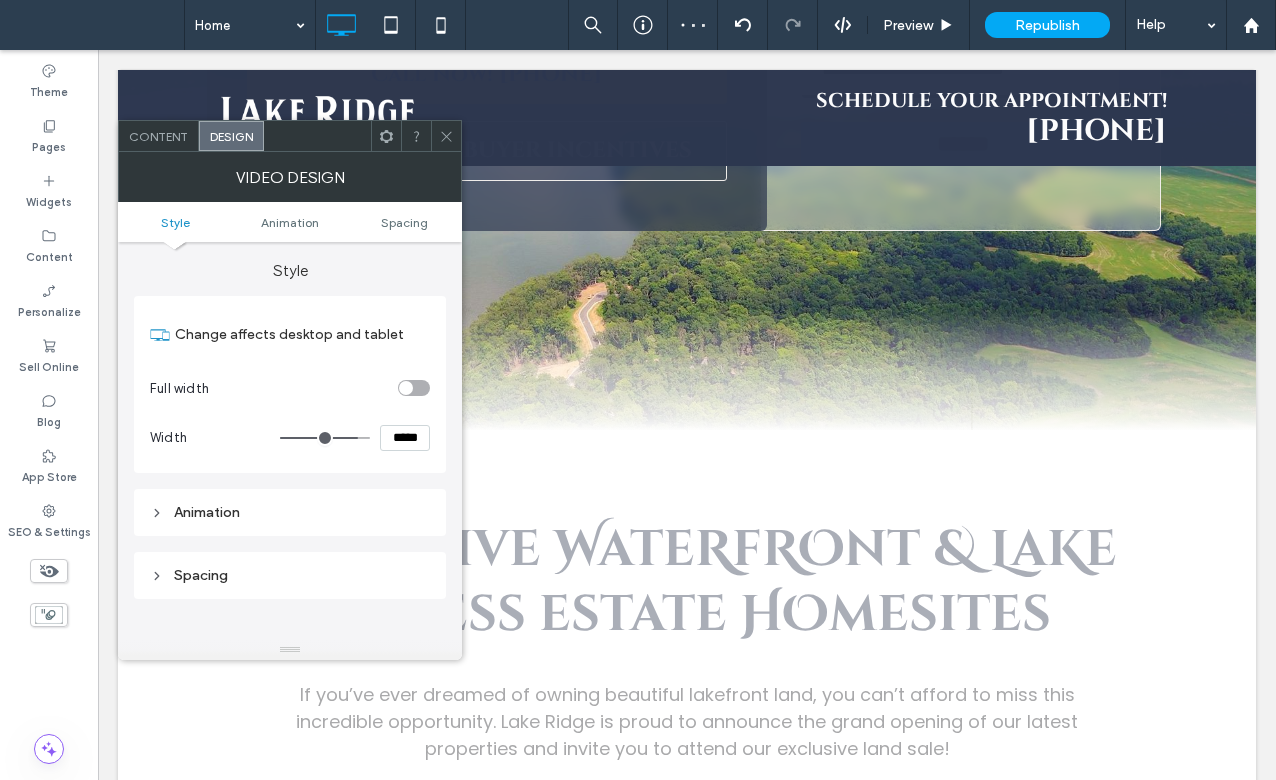 scroll, scrollTop: 701, scrollLeft: 0, axis: vertical 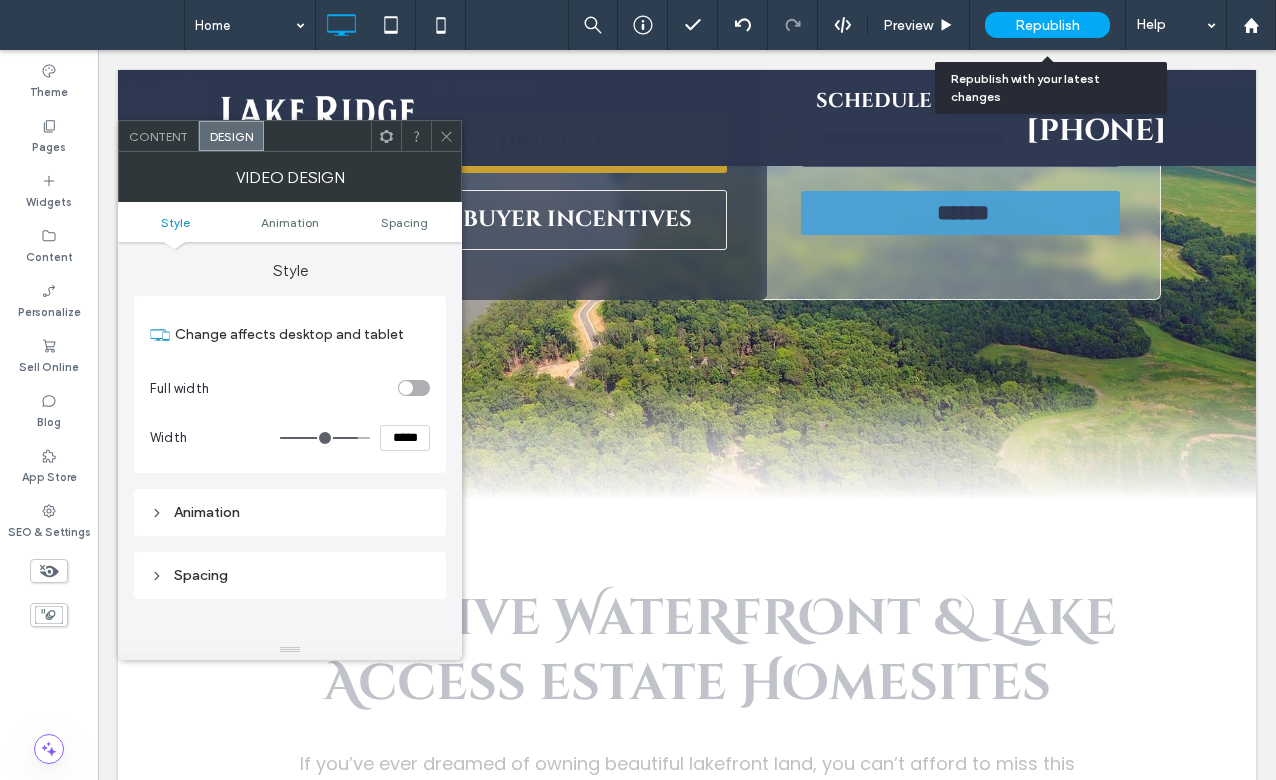 click on "Republish" at bounding box center (1047, 25) 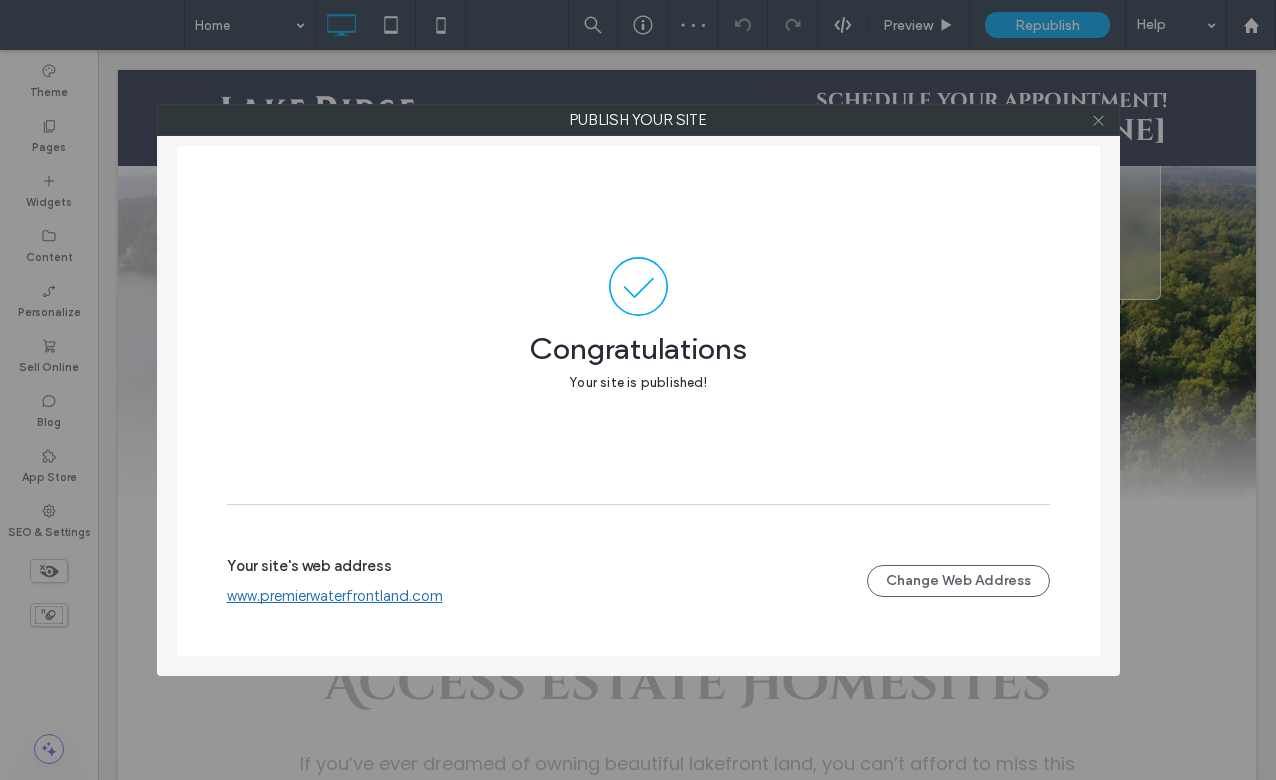 click 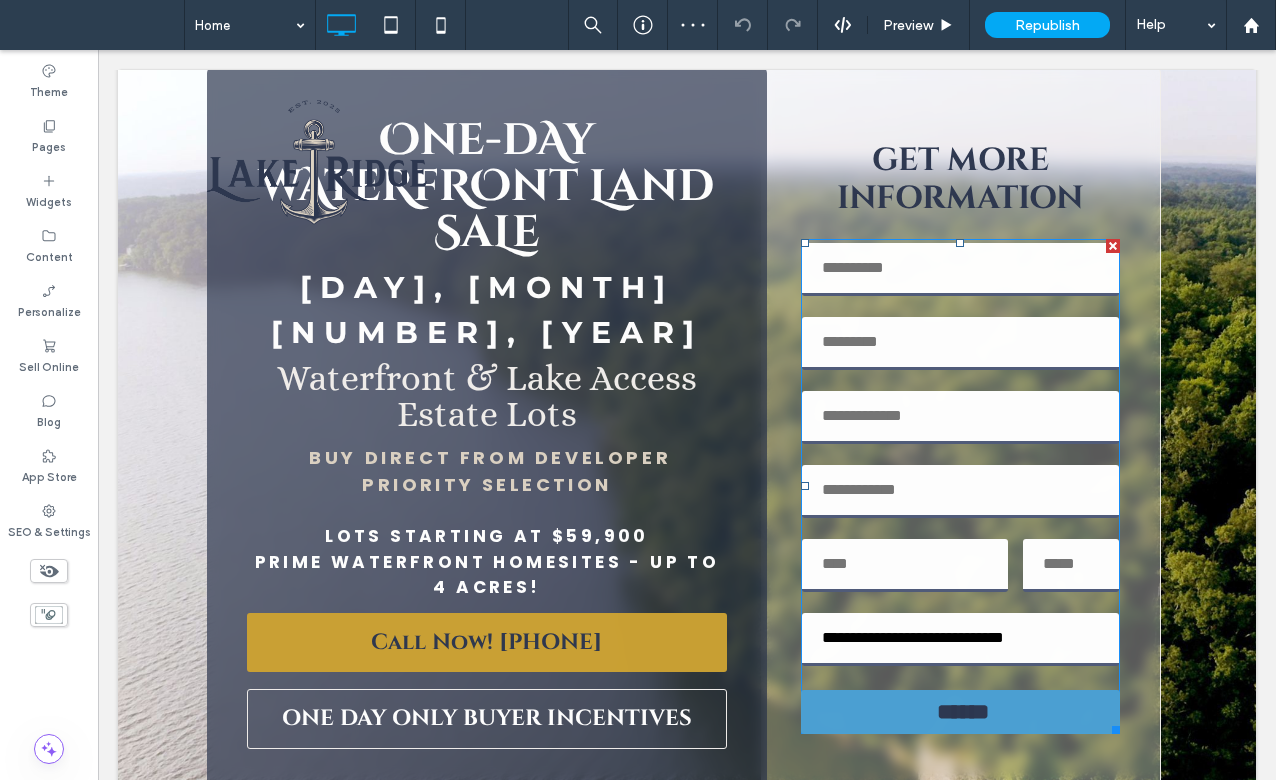 scroll, scrollTop: 0, scrollLeft: 0, axis: both 